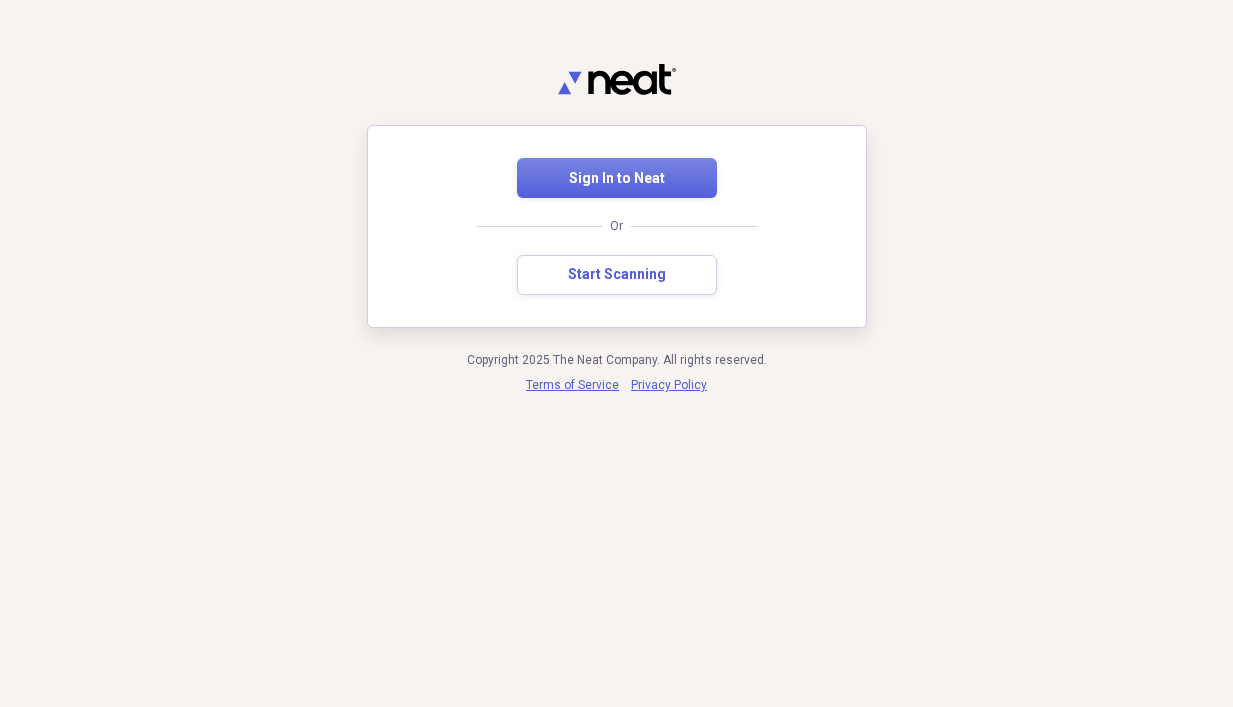 scroll, scrollTop: 0, scrollLeft: 0, axis: both 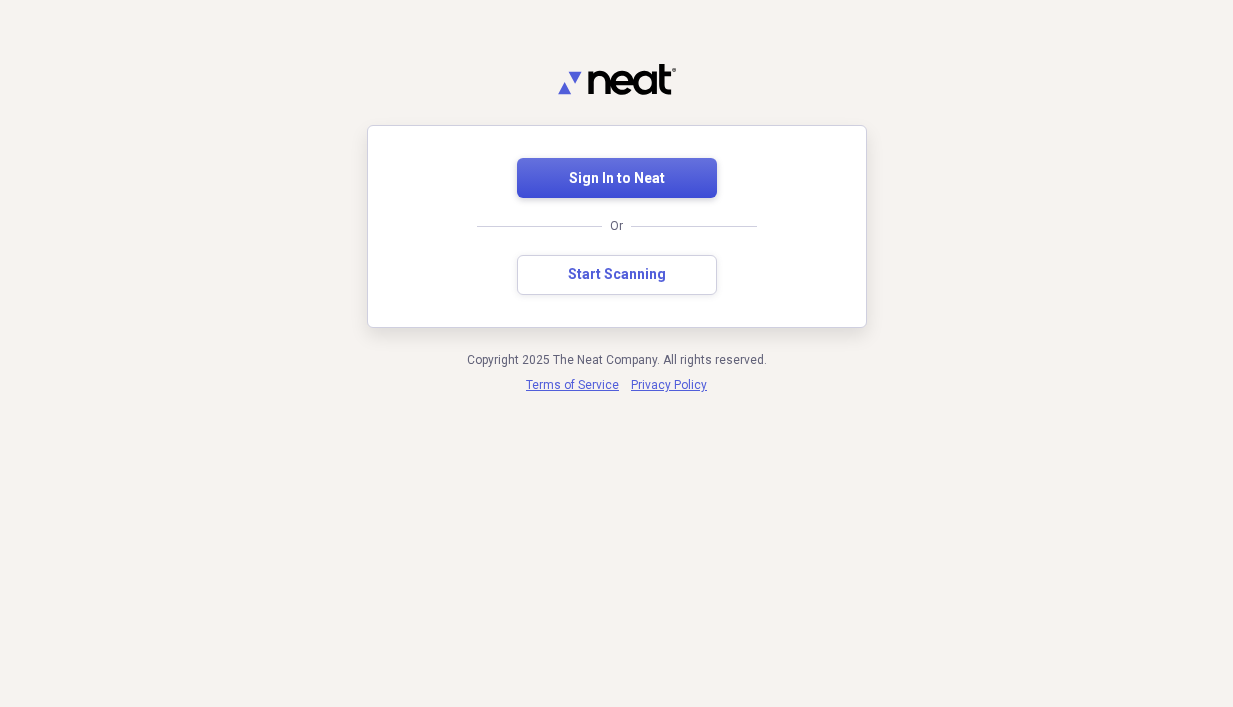 click on "Sign In to Neat" at bounding box center [617, 179] 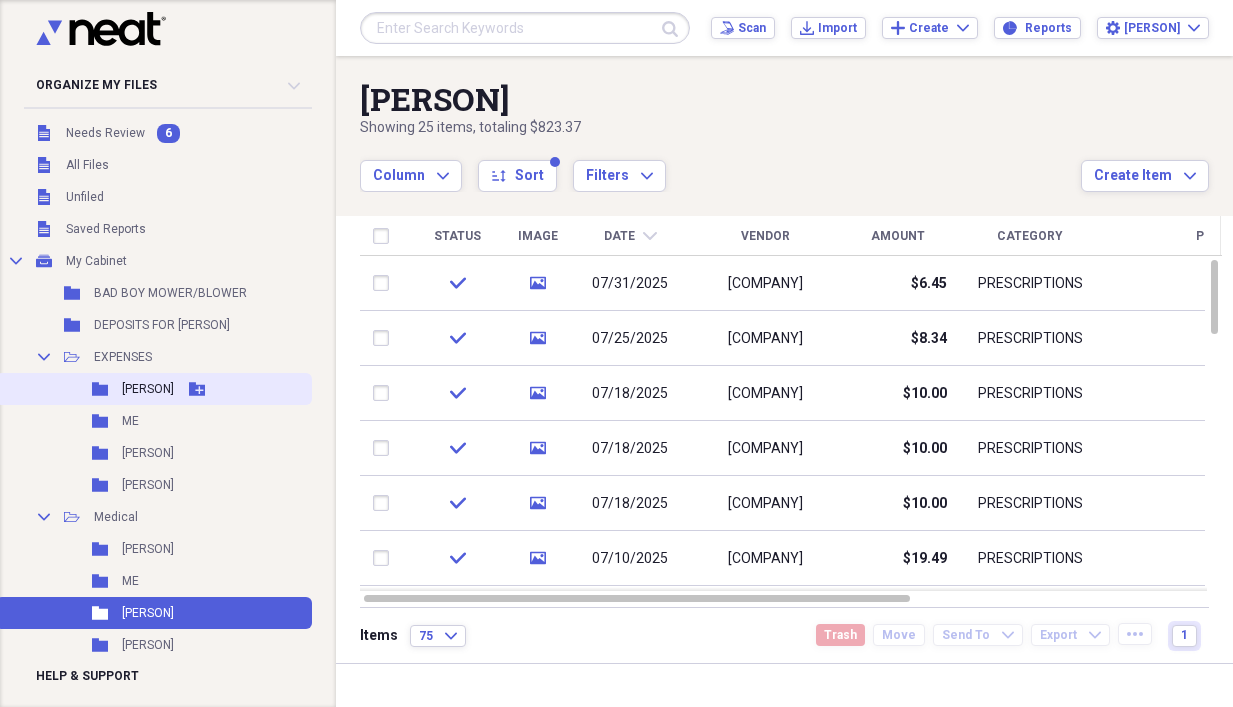 click on "Folder [PERSON] Add Folder" at bounding box center [154, 389] 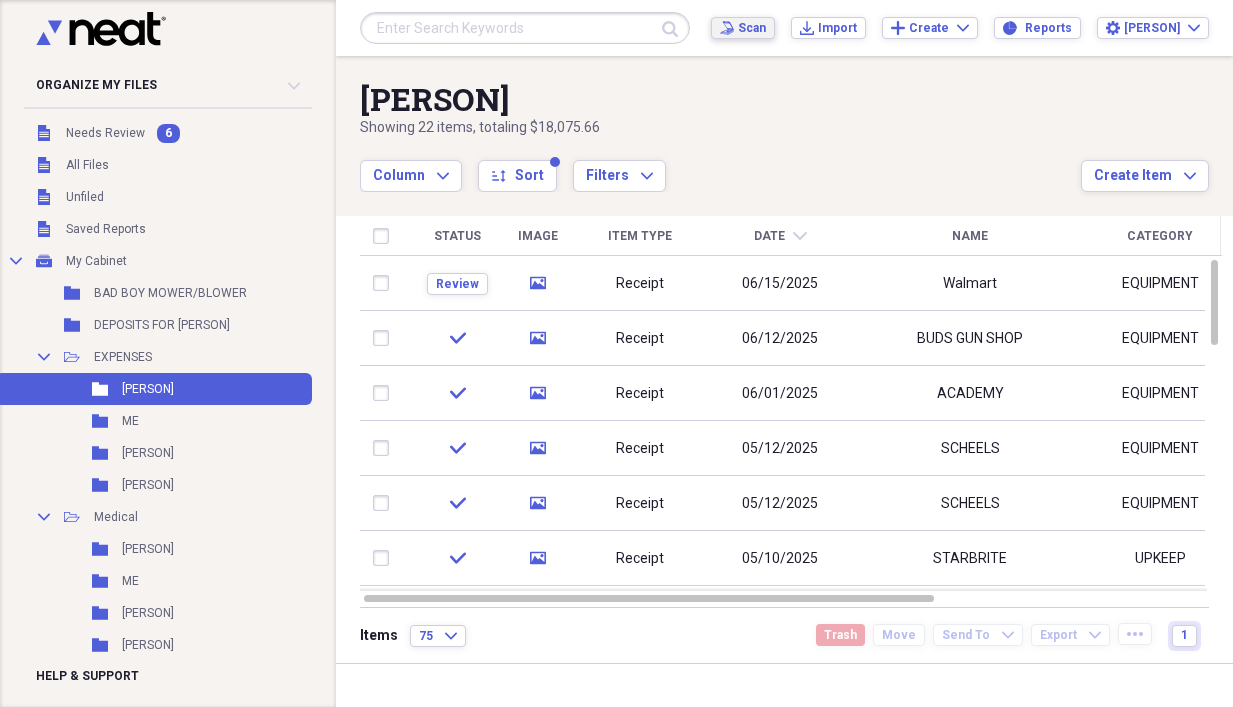 click on "Scan" at bounding box center [752, 28] 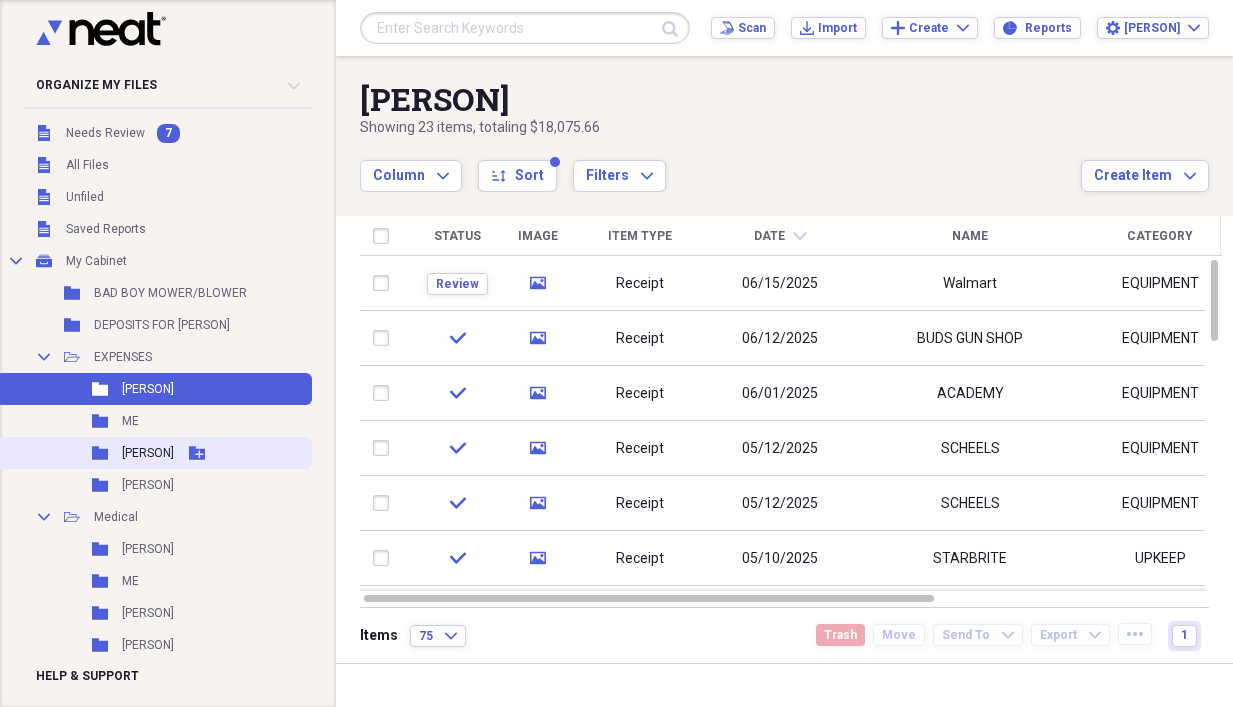 click on "[PERSON]" at bounding box center (148, 453) 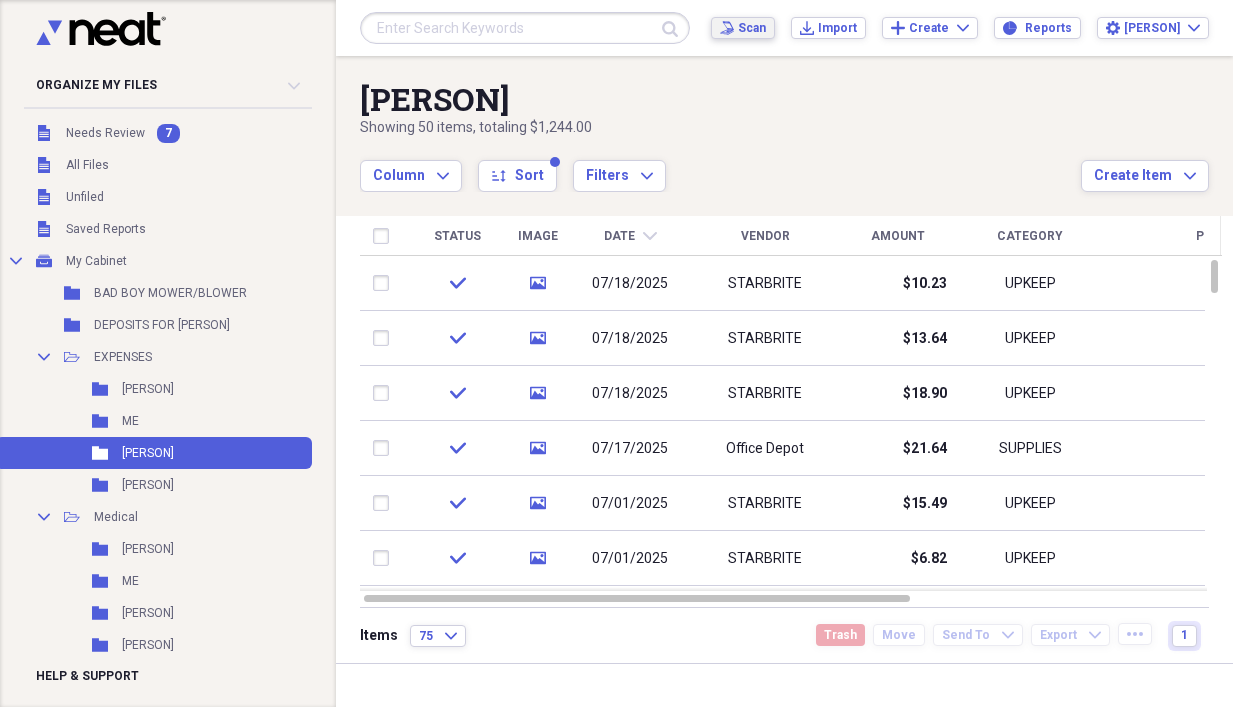 click on "Scan" at bounding box center [752, 28] 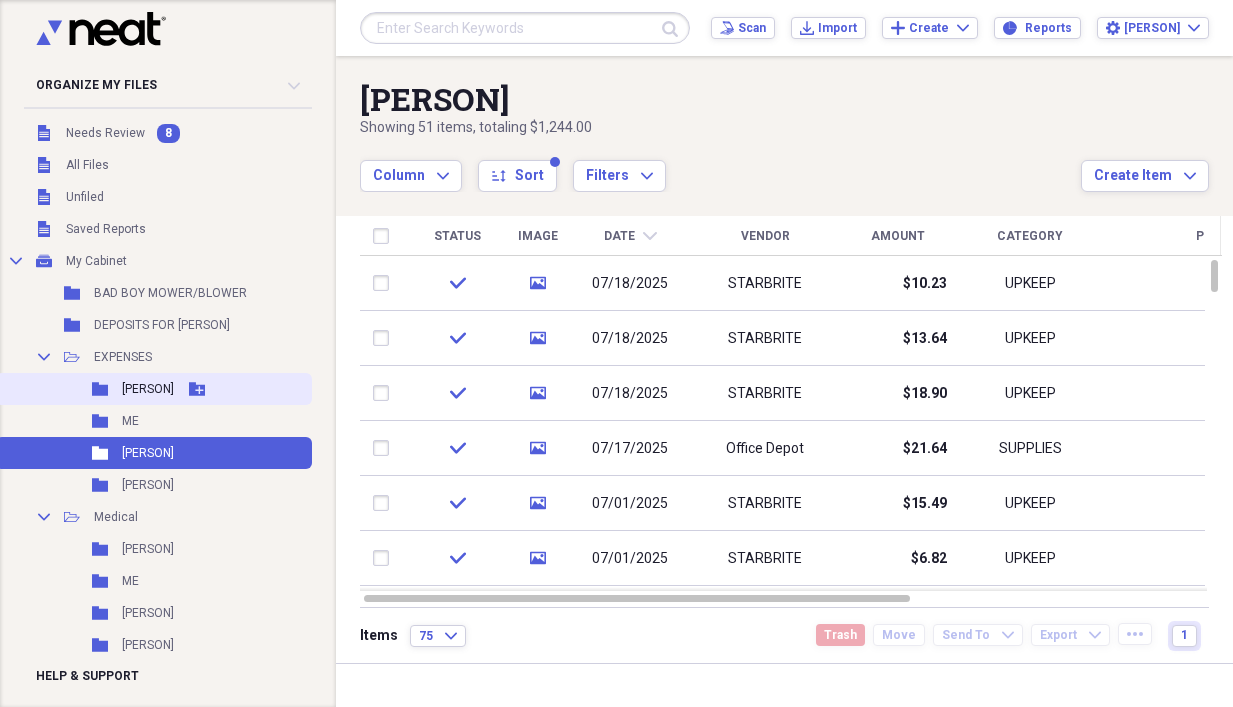 click on "[PERSON]" at bounding box center (148, 389) 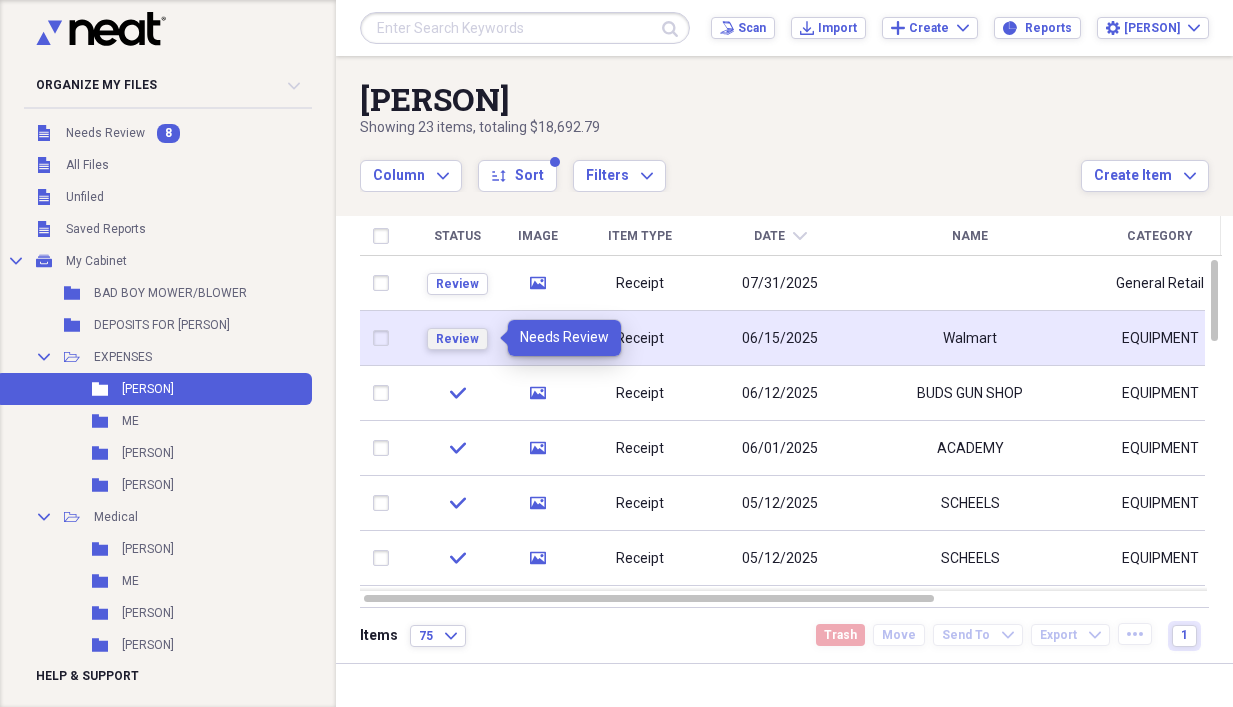 click on "Review" at bounding box center [457, 339] 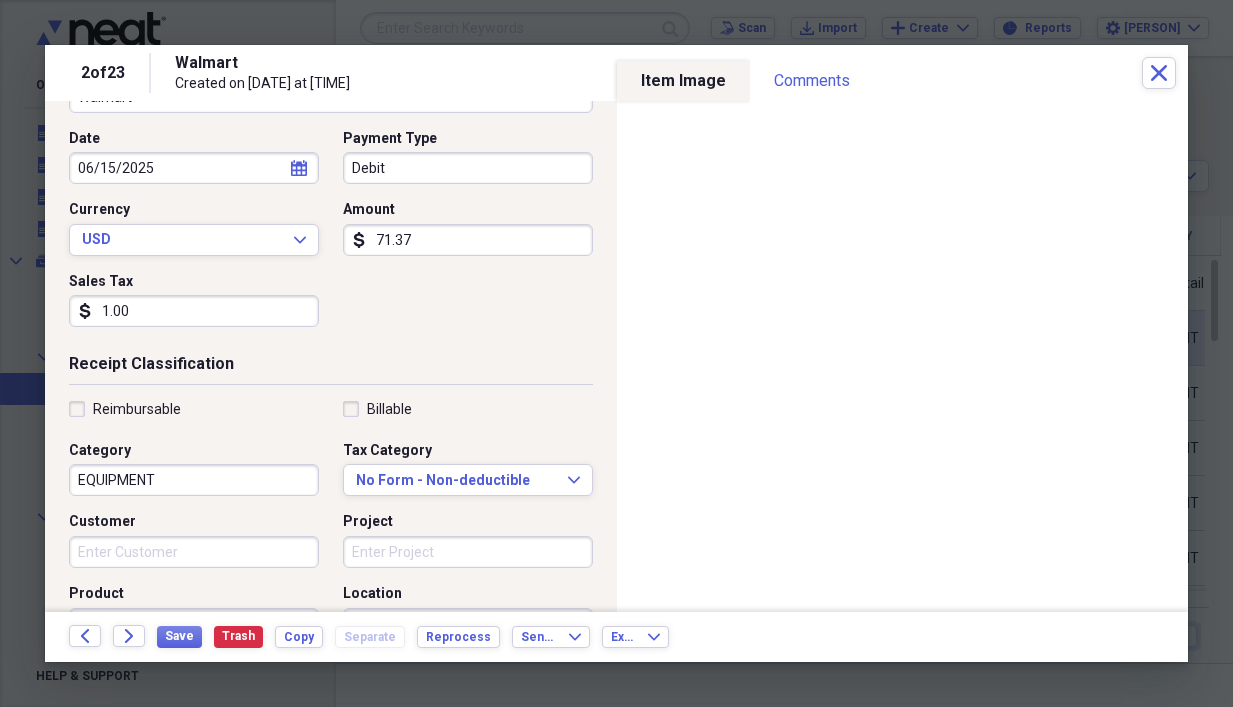 scroll, scrollTop: 200, scrollLeft: 0, axis: vertical 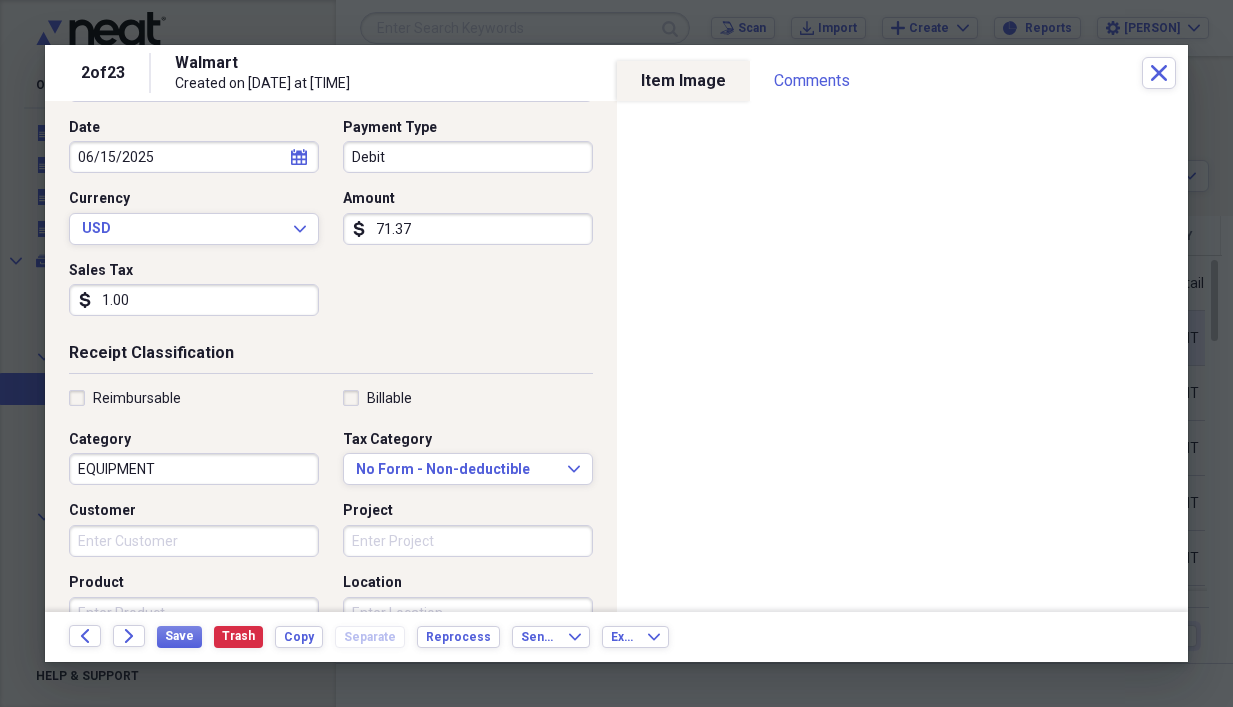 click on "Project" at bounding box center [468, 541] 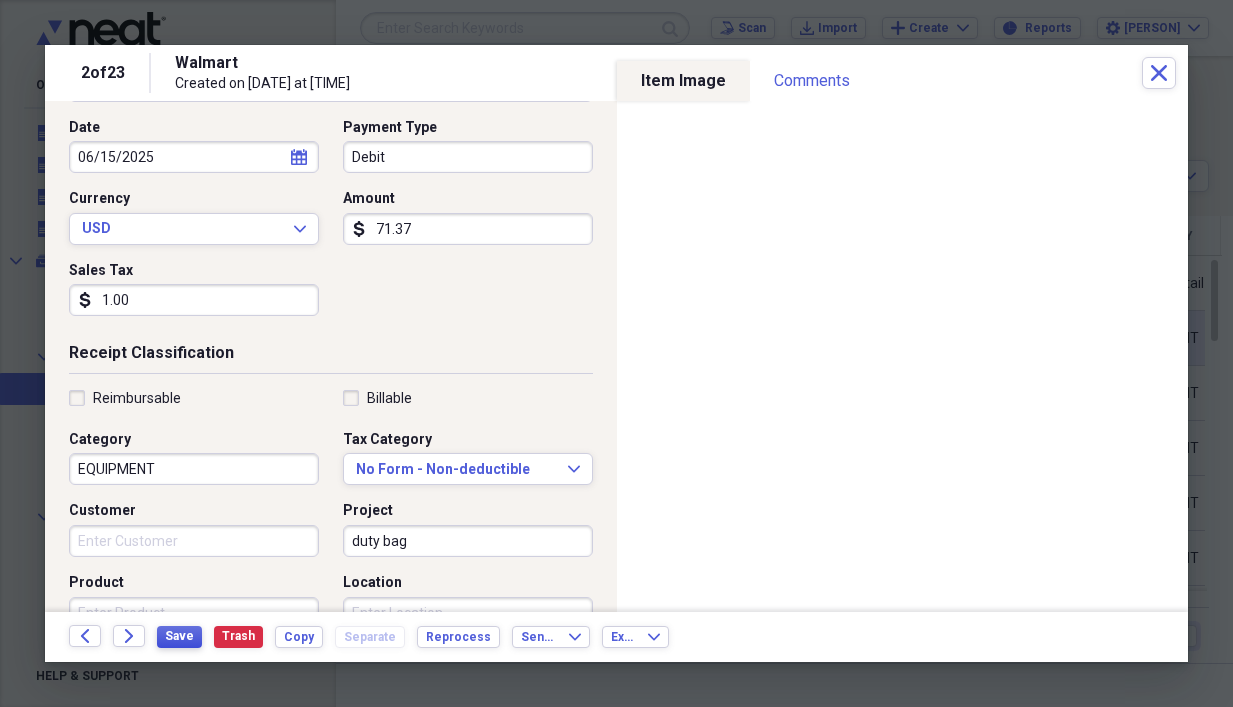 type on "duty bag" 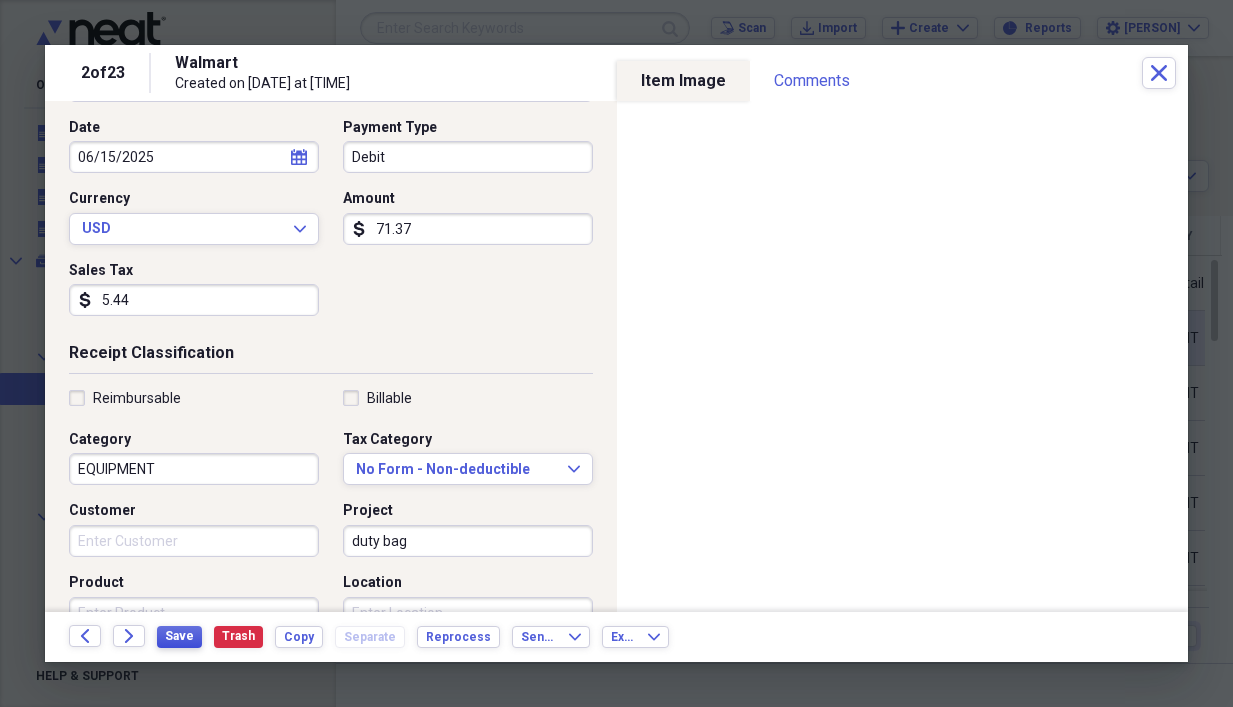 type on "5.44" 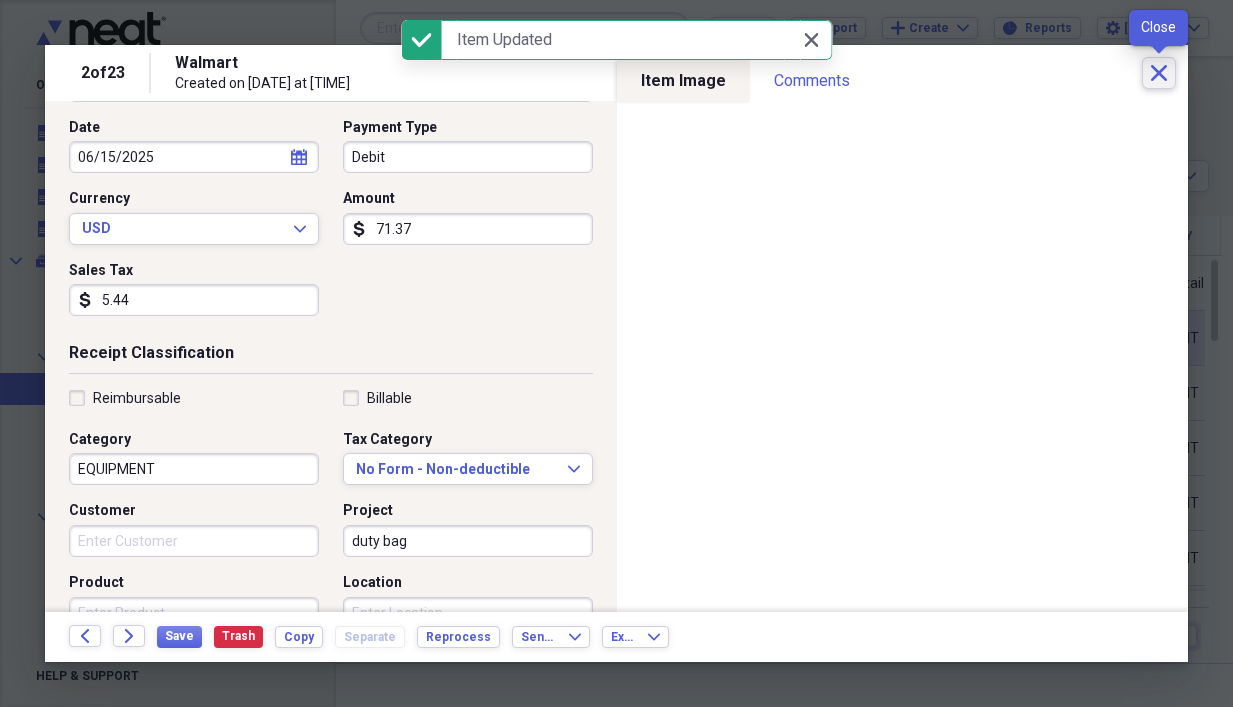 click on "Close" 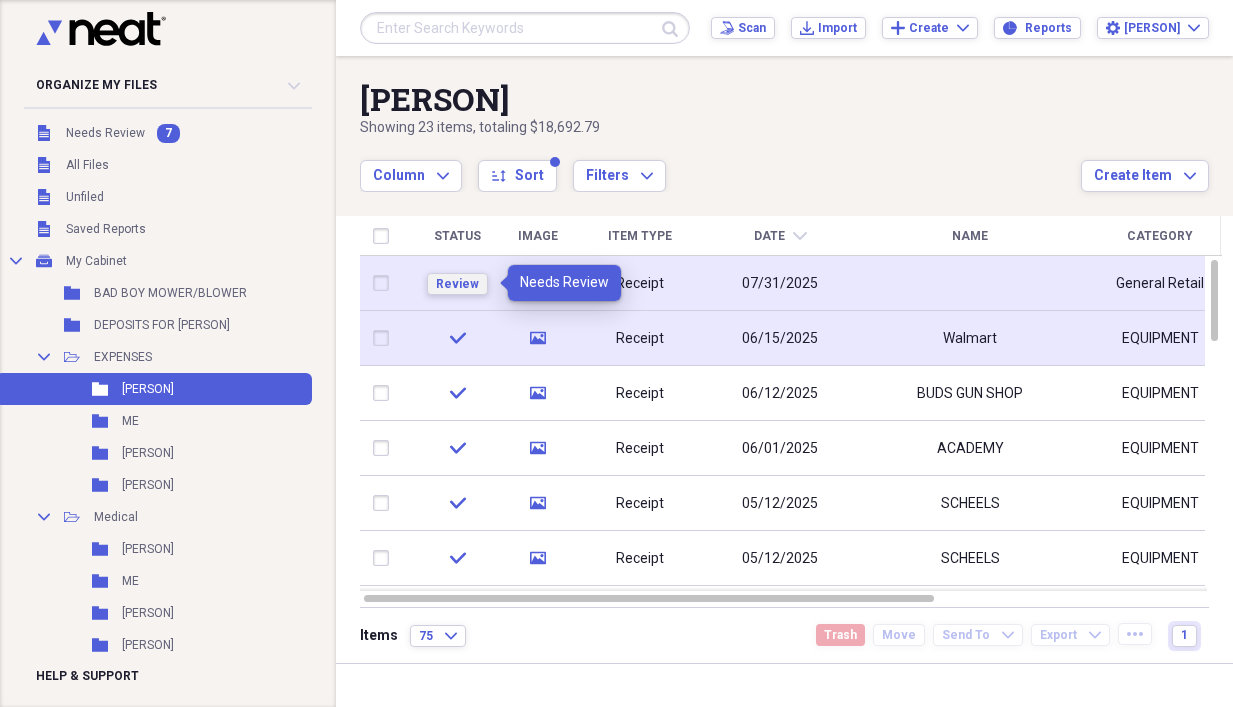 click on "Review" at bounding box center (457, 284) 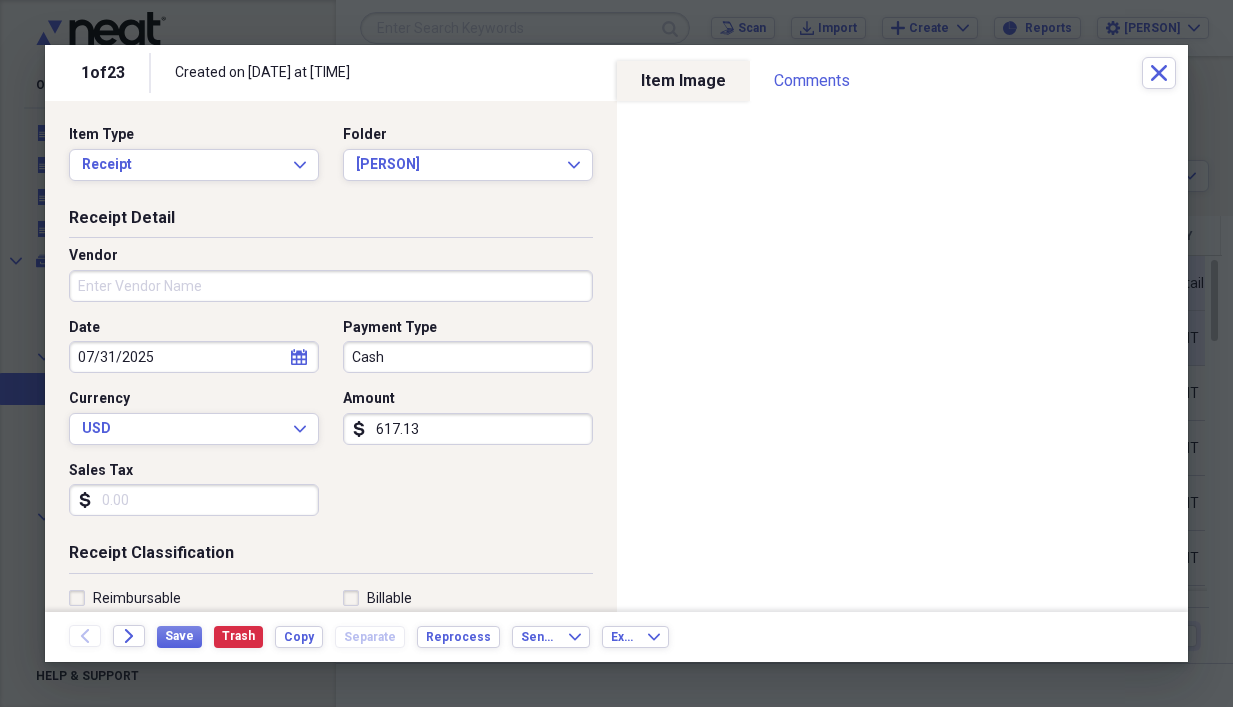 click on "Vendor" at bounding box center (331, 286) 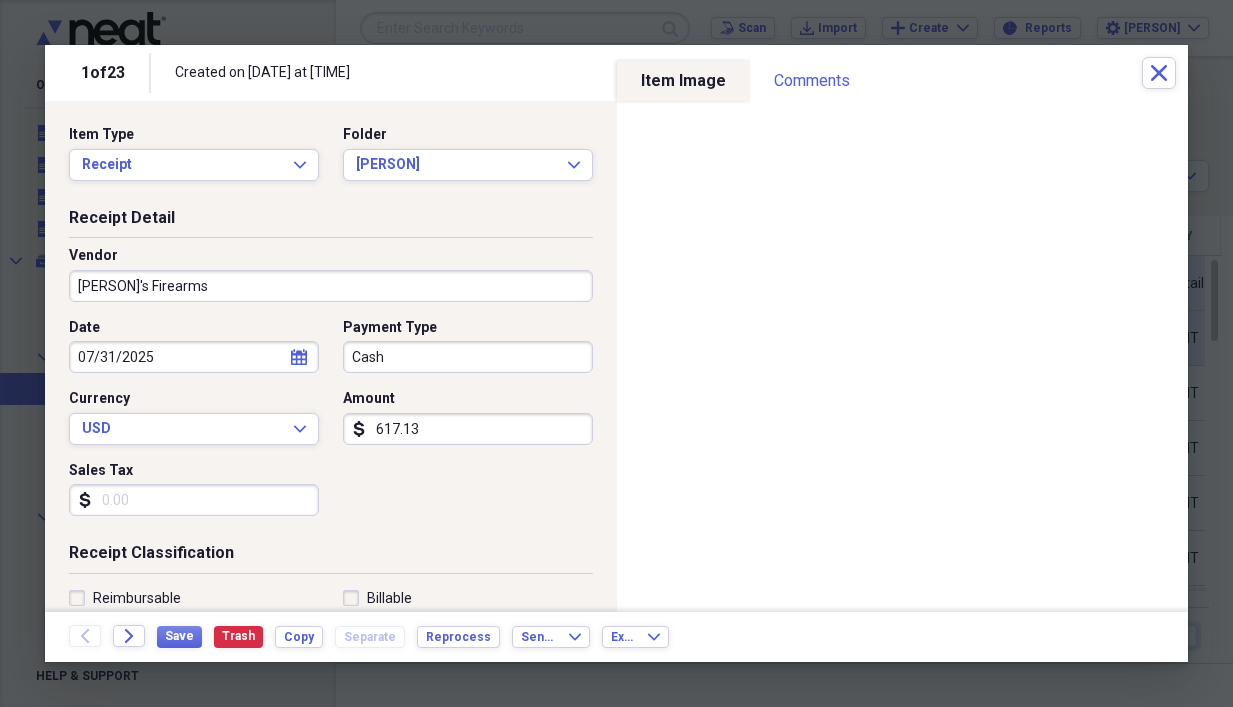 type on "[PERSON]'s Firearms" 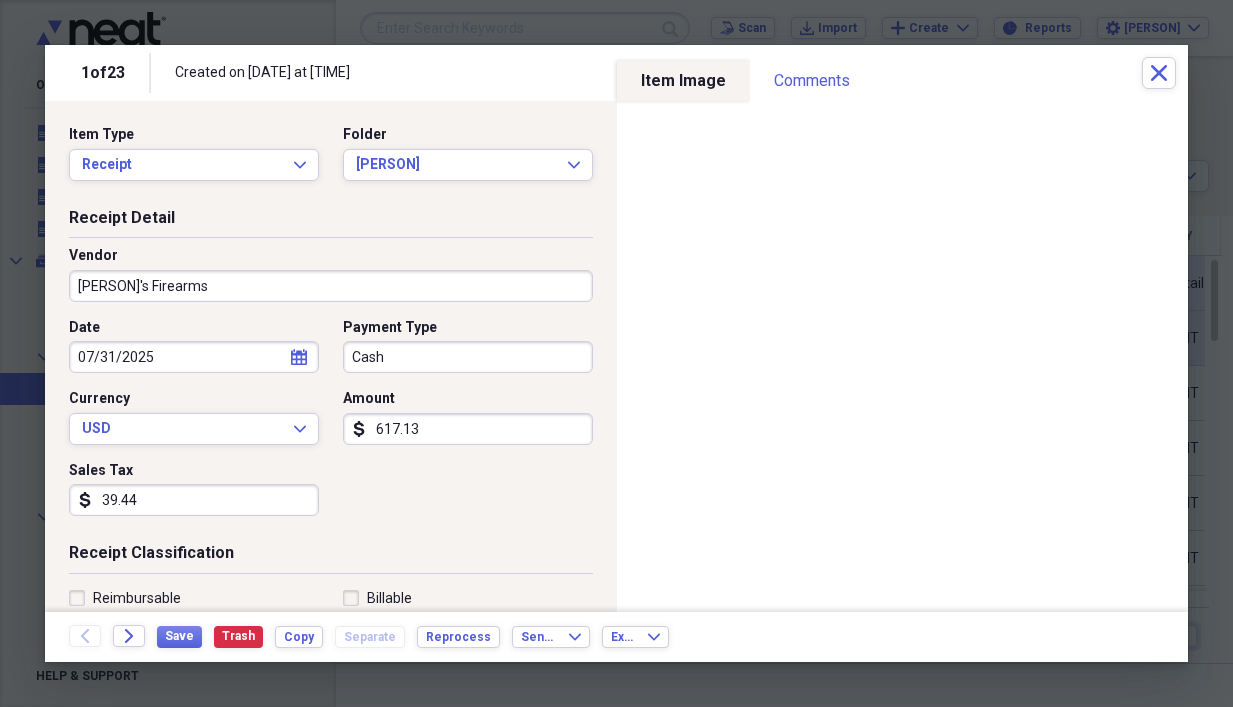 type on "39.44" 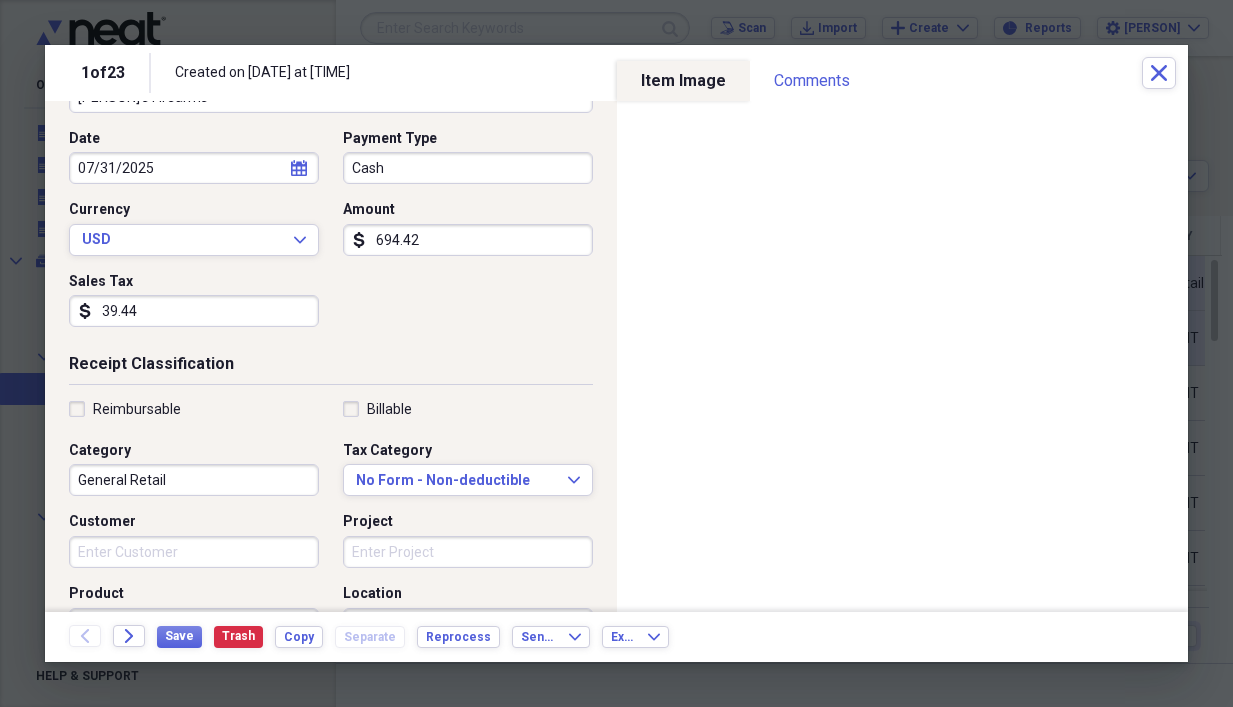 scroll, scrollTop: 200, scrollLeft: 0, axis: vertical 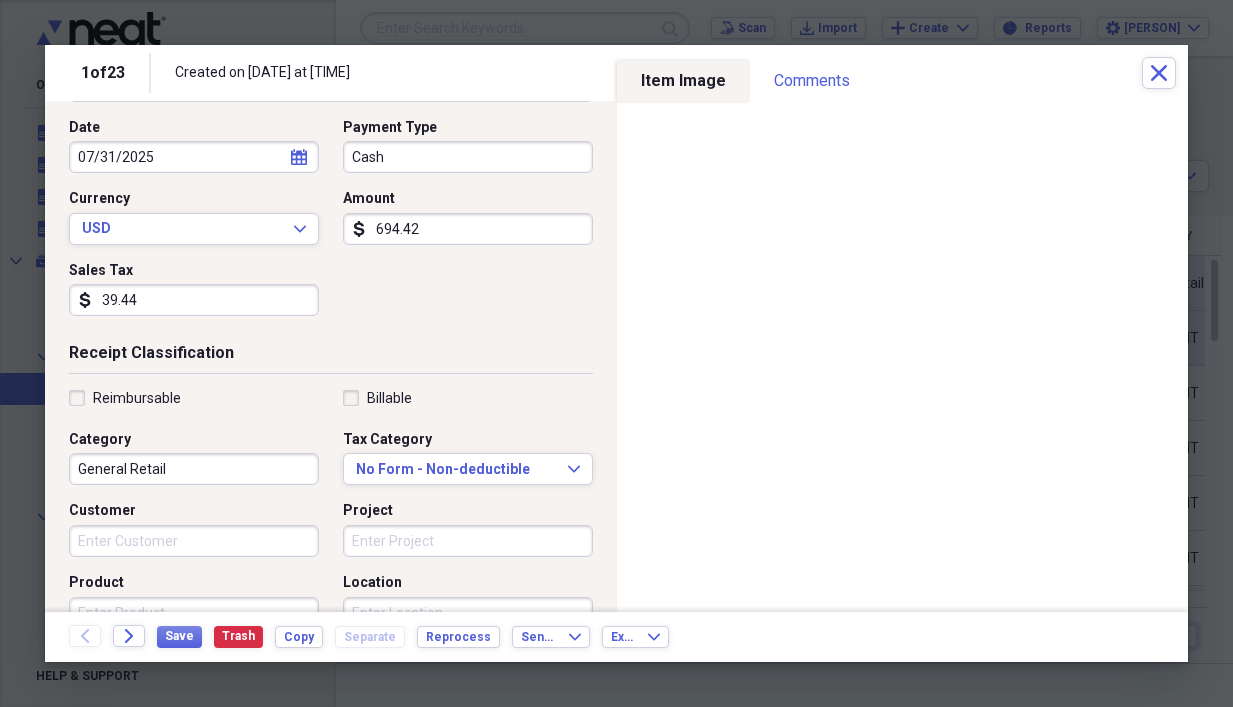 type on "694.42" 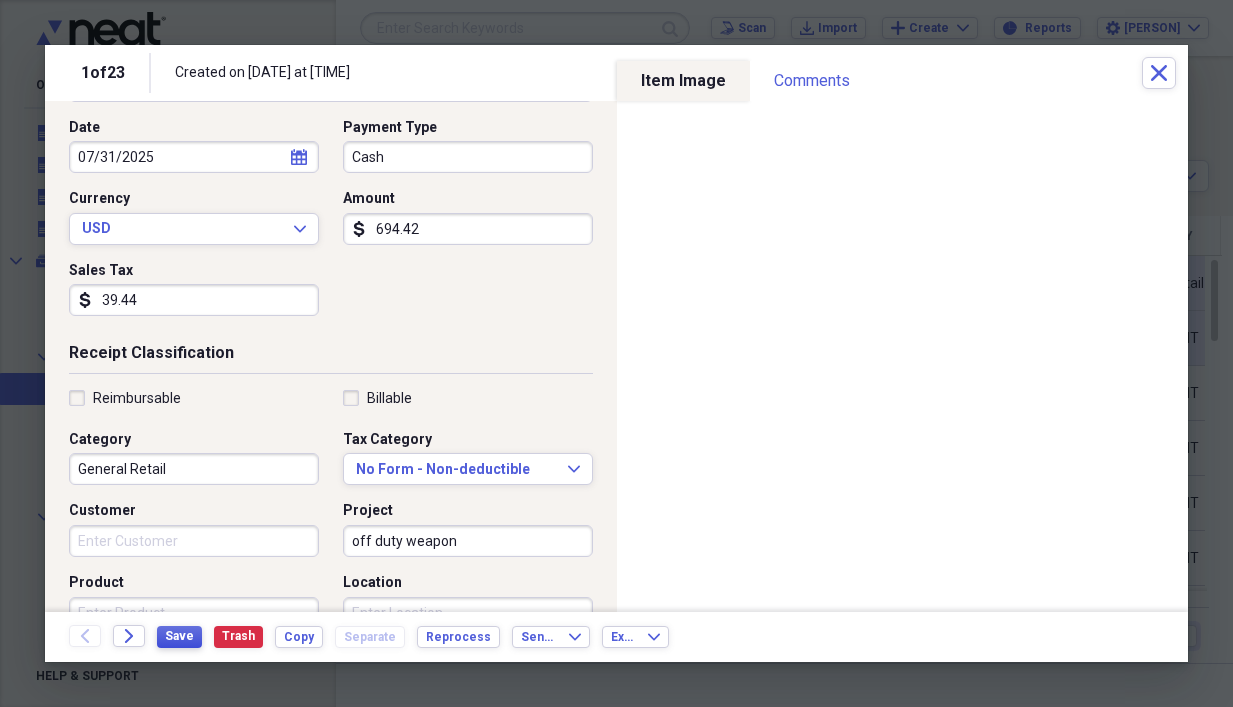 type on "off duty weapon" 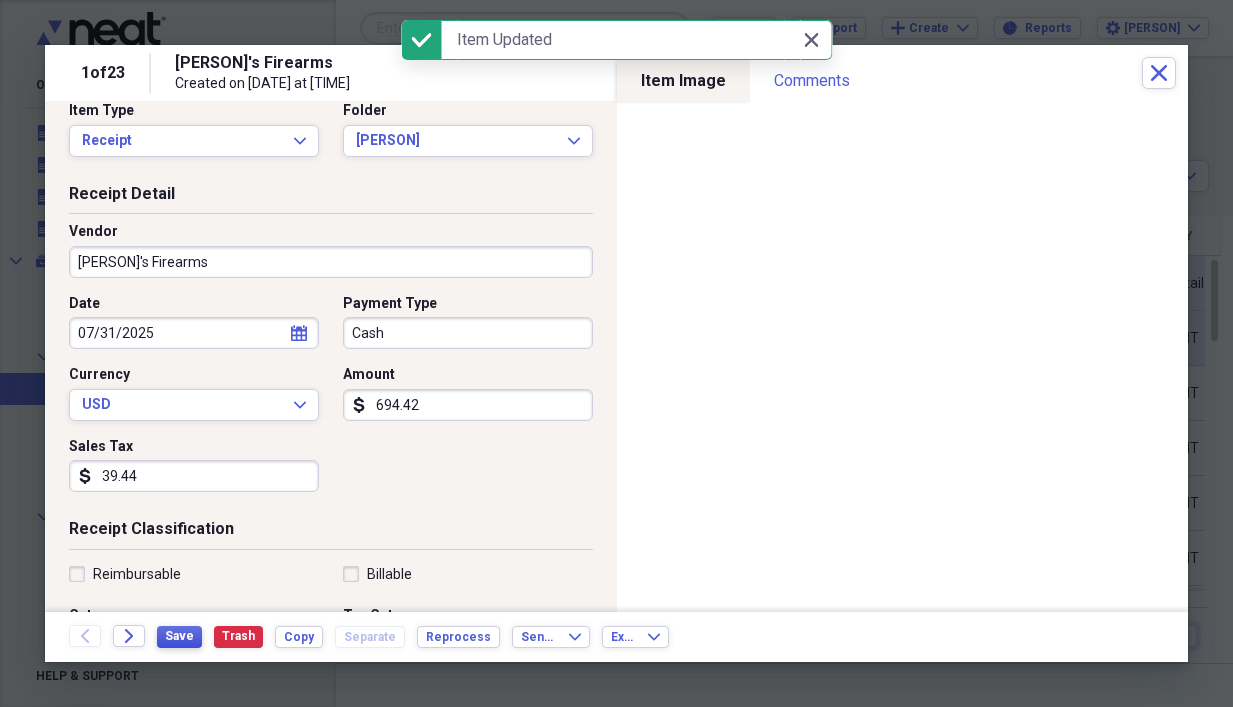 scroll, scrollTop: 0, scrollLeft: 0, axis: both 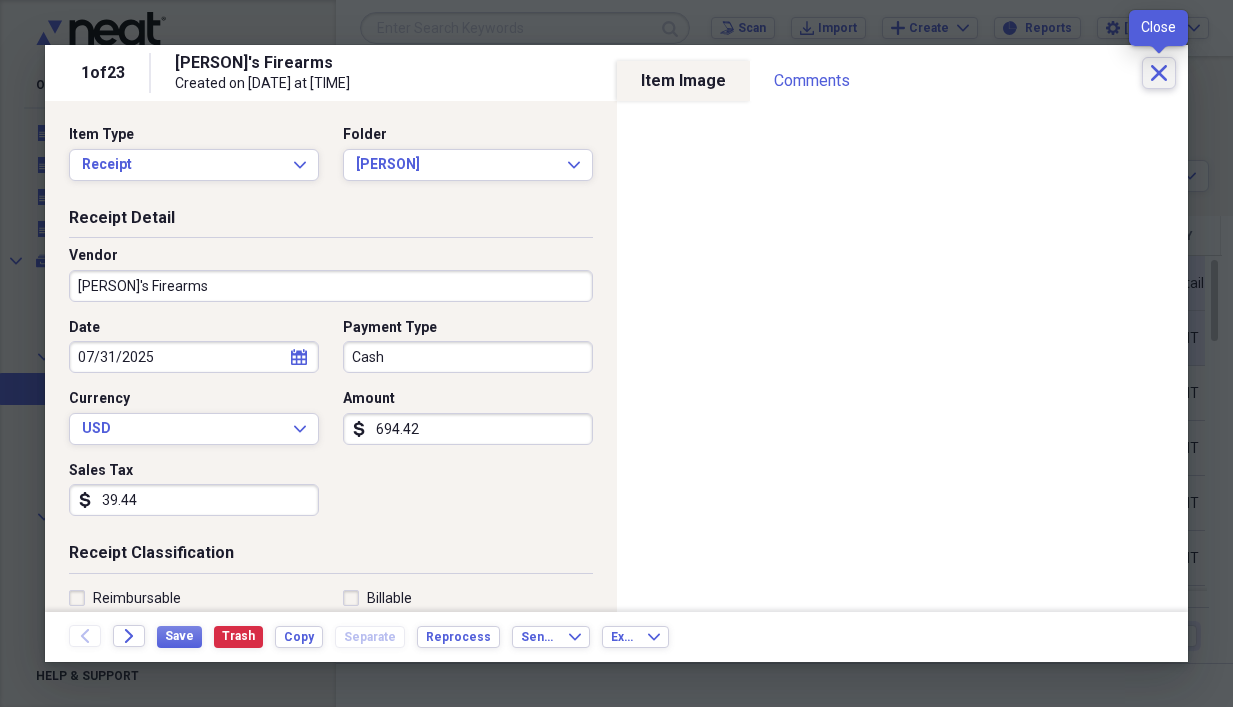 click 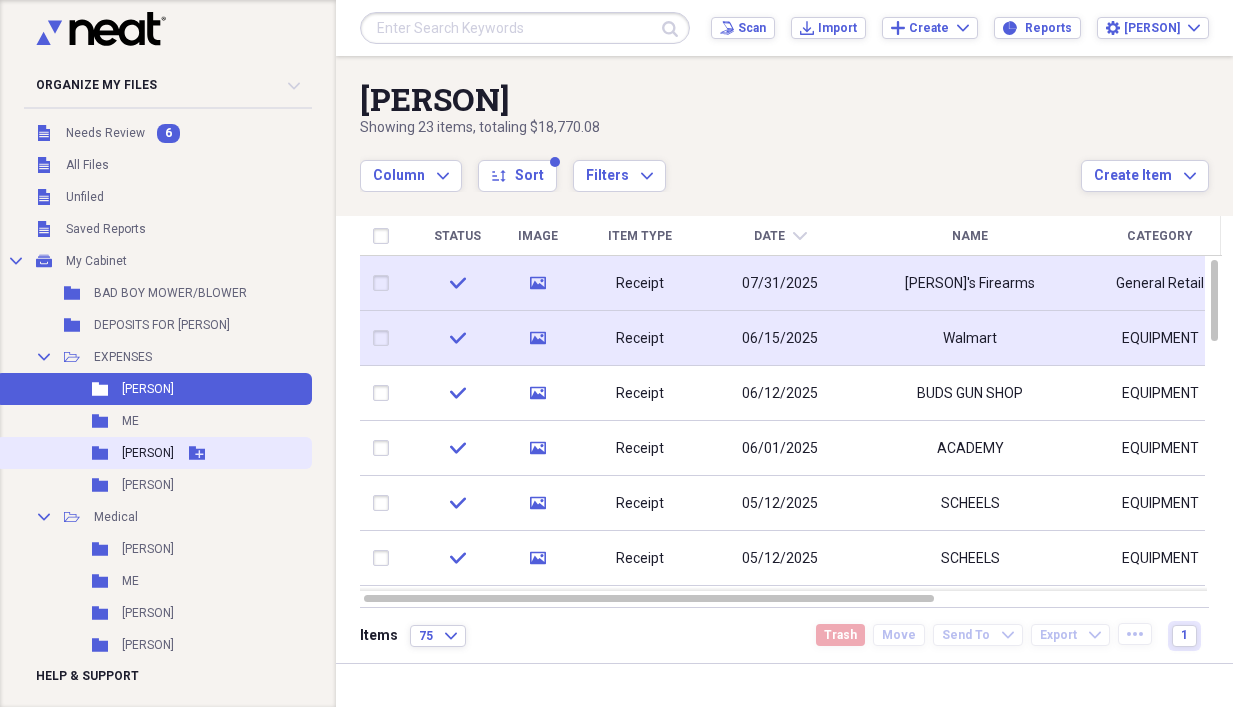 click on "Folder [PERSON] Add Folder" at bounding box center [154, 453] 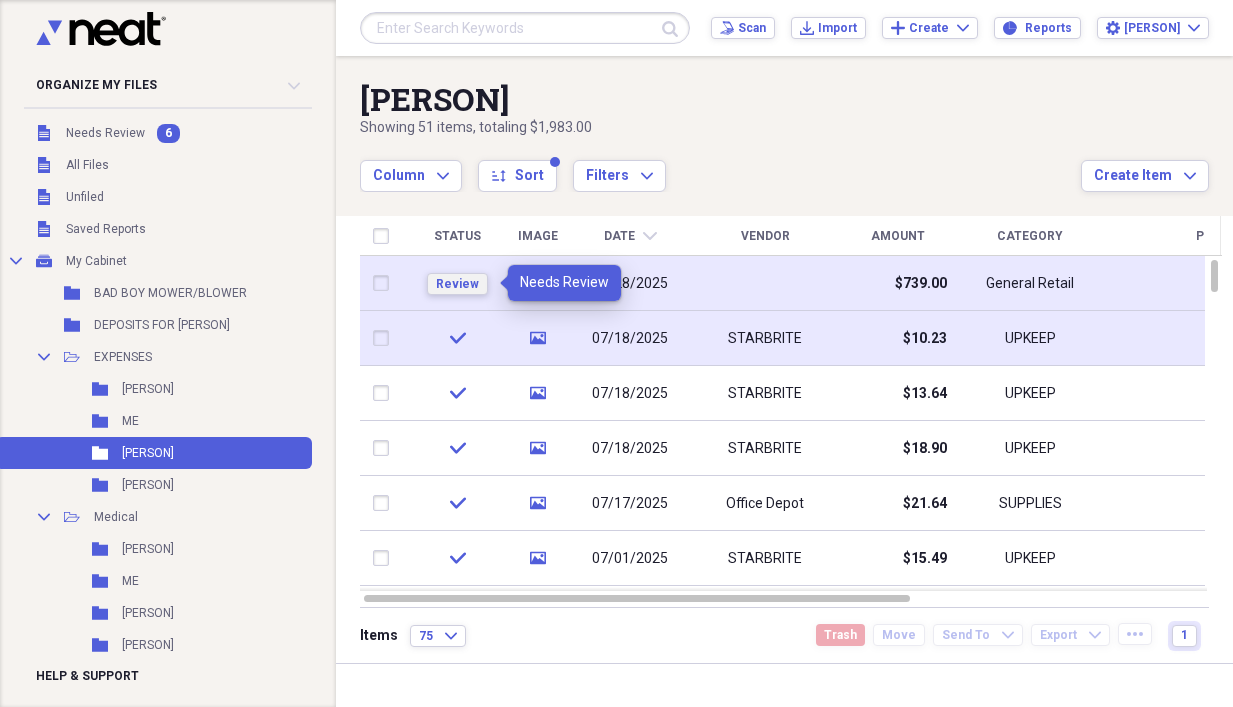 click on "Review" at bounding box center [457, 284] 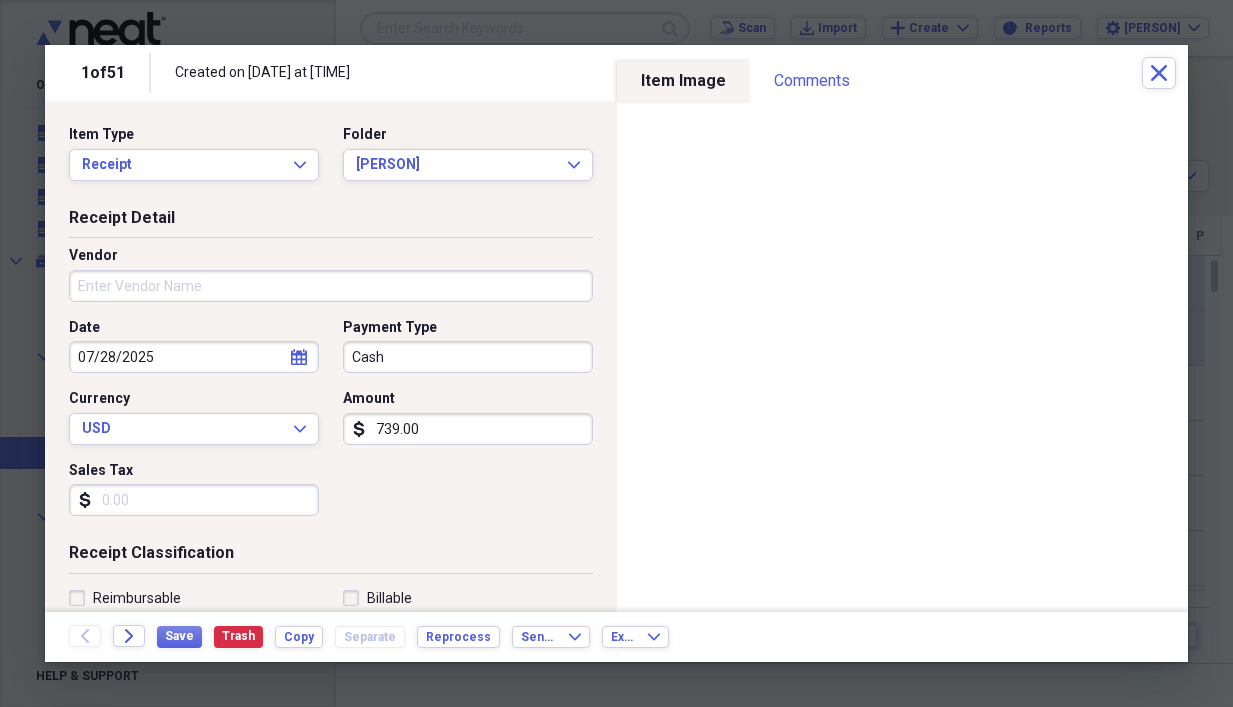 click on "Vendor" at bounding box center (331, 286) 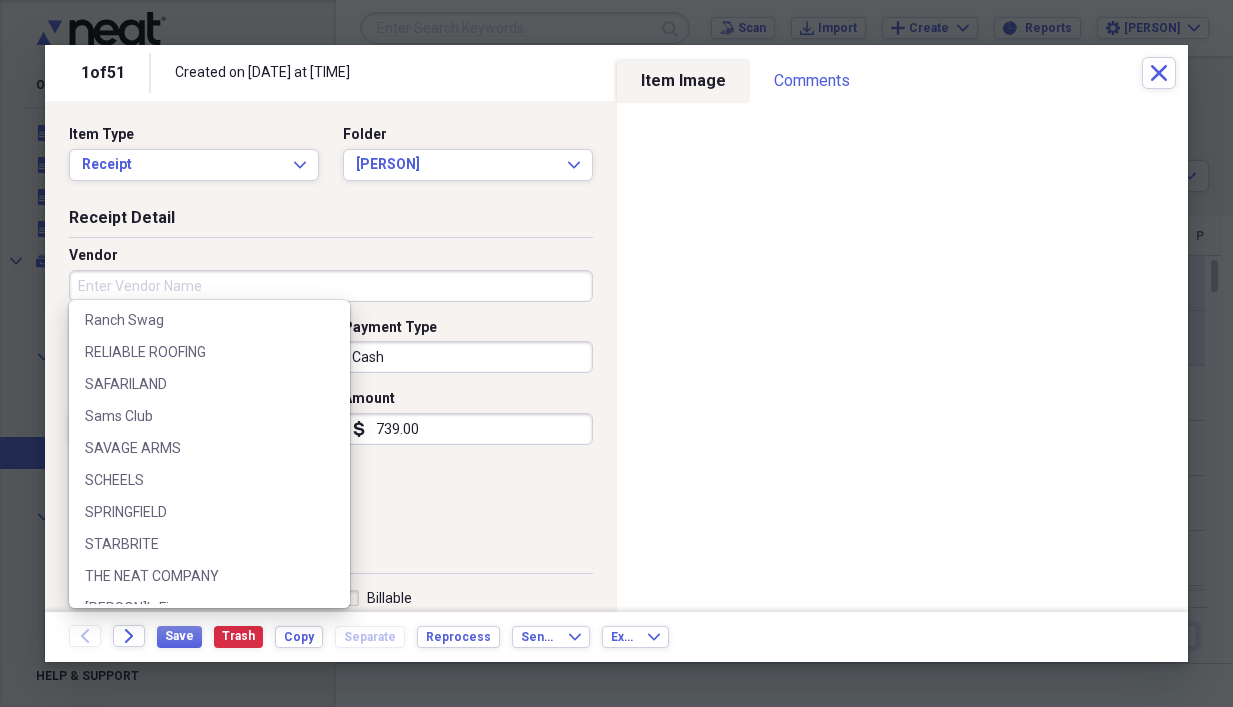 scroll, scrollTop: 1276, scrollLeft: 0, axis: vertical 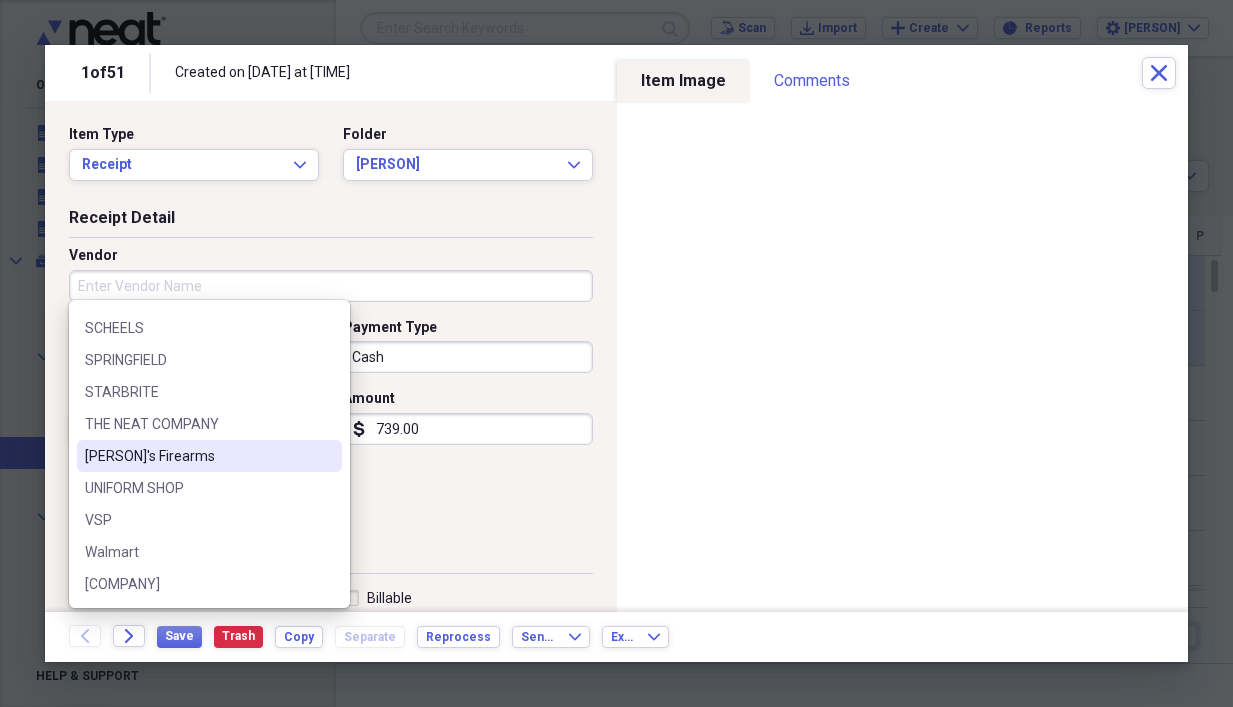 click on "[PERSON]'s Firearms" at bounding box center (209, 456) 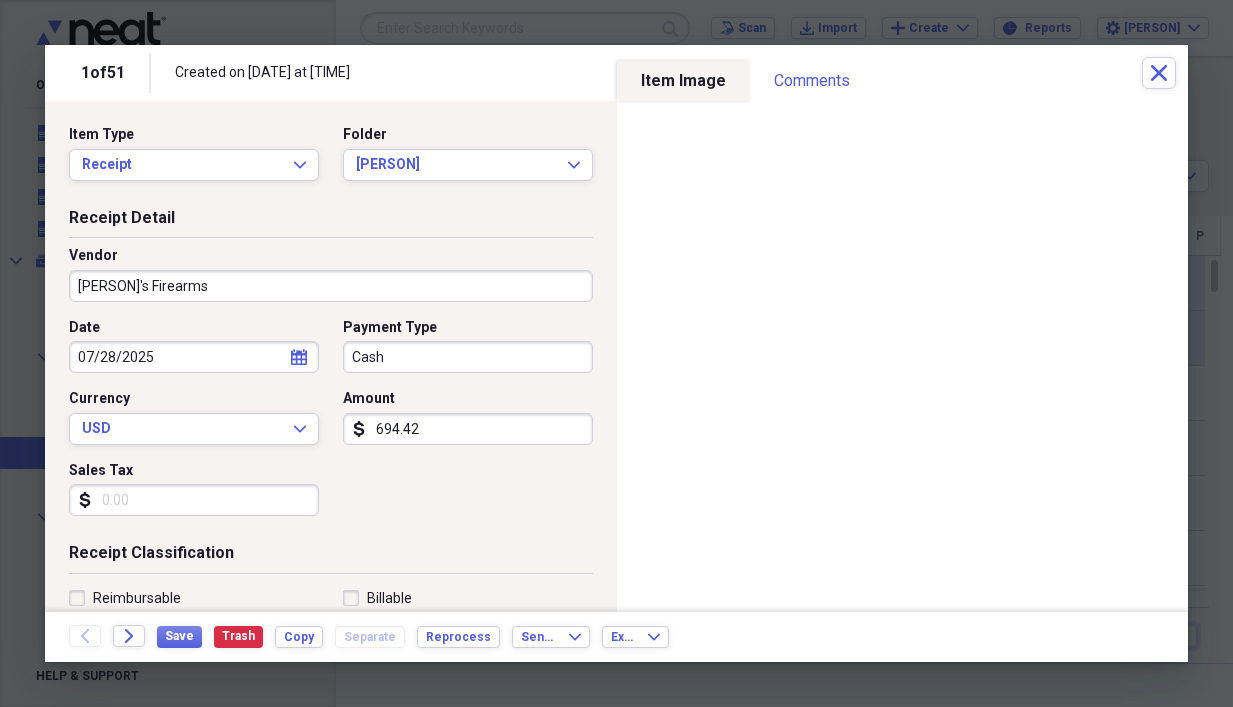 type on "694.42" 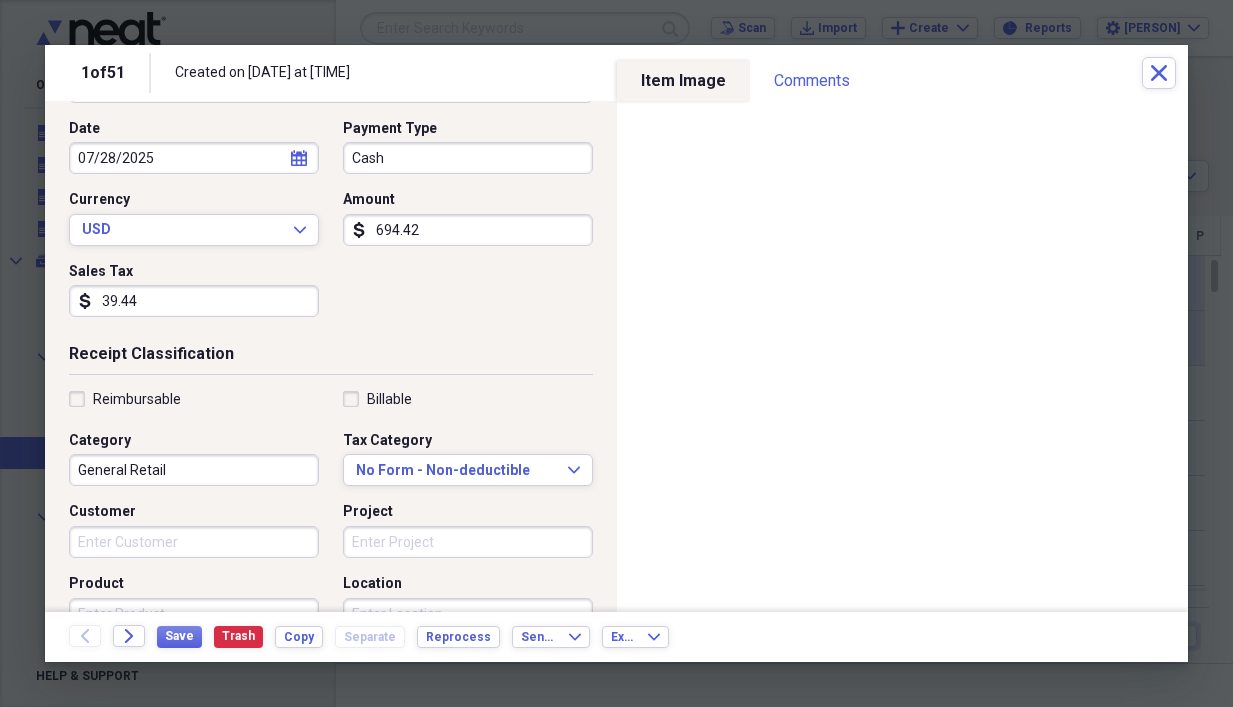 scroll, scrollTop: 200, scrollLeft: 0, axis: vertical 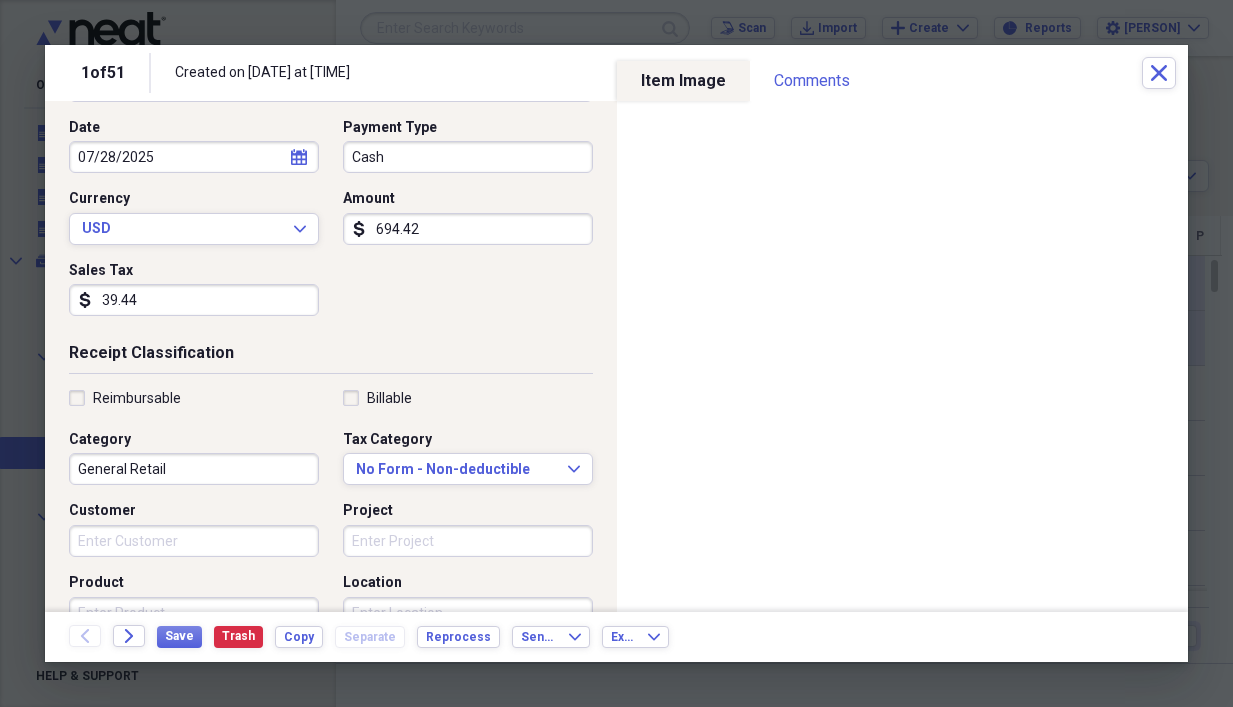 type on "39.44" 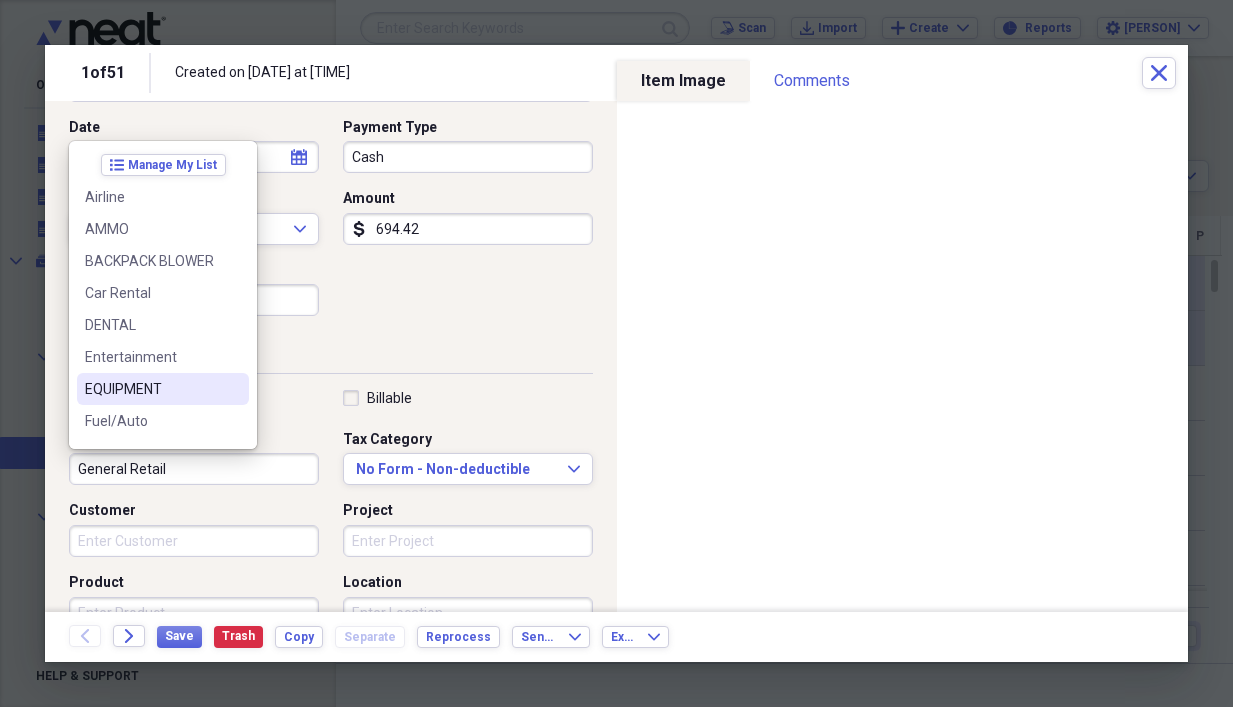 click on "EQUIPMENT" at bounding box center (151, 389) 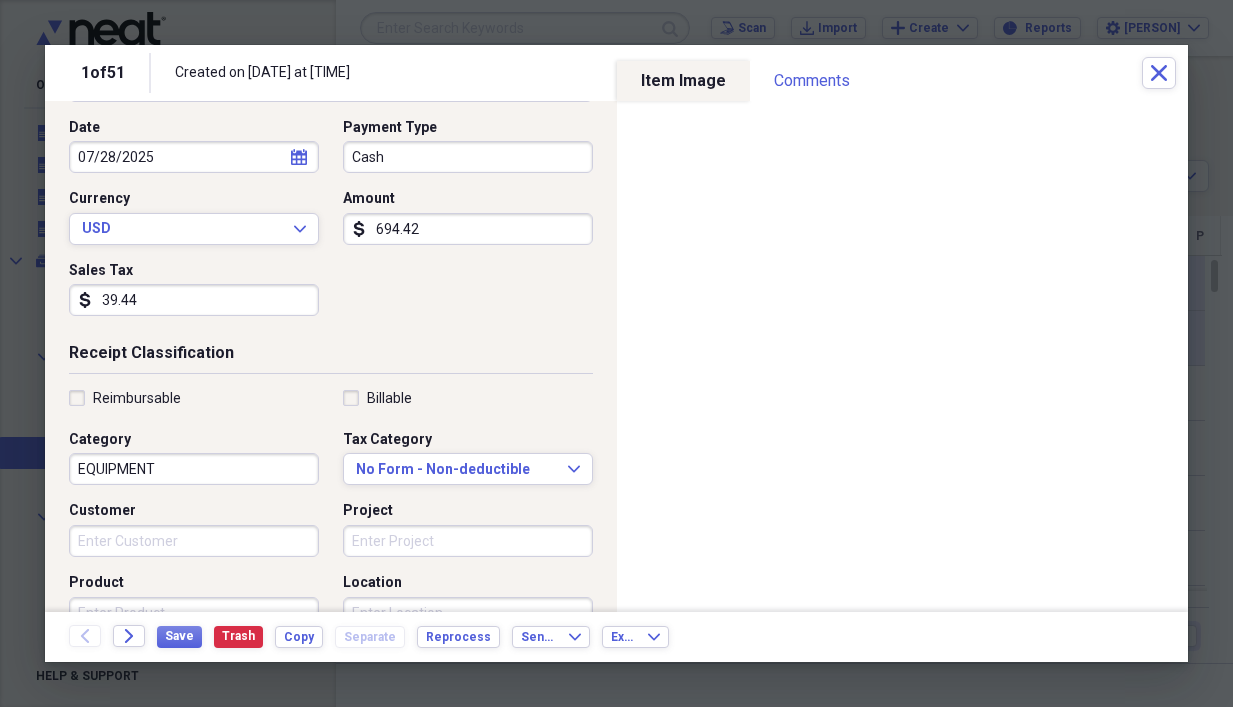 click on "Project" at bounding box center [468, 541] 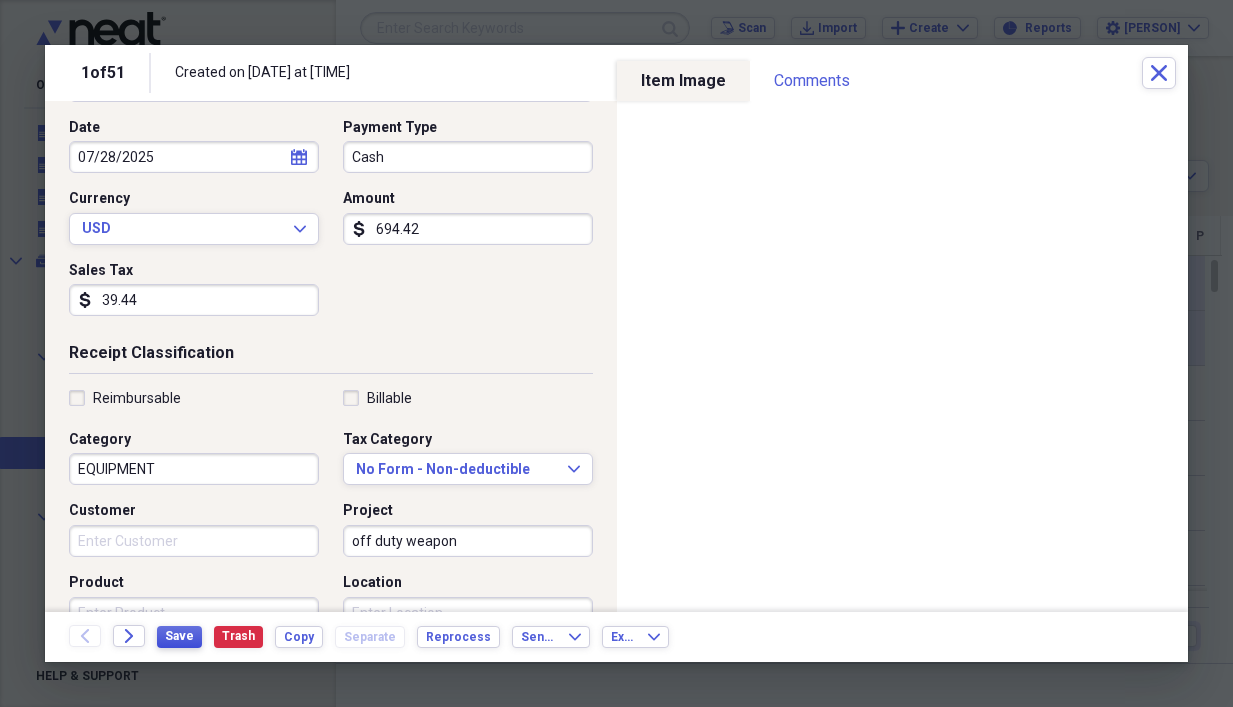type on "off duty weapon" 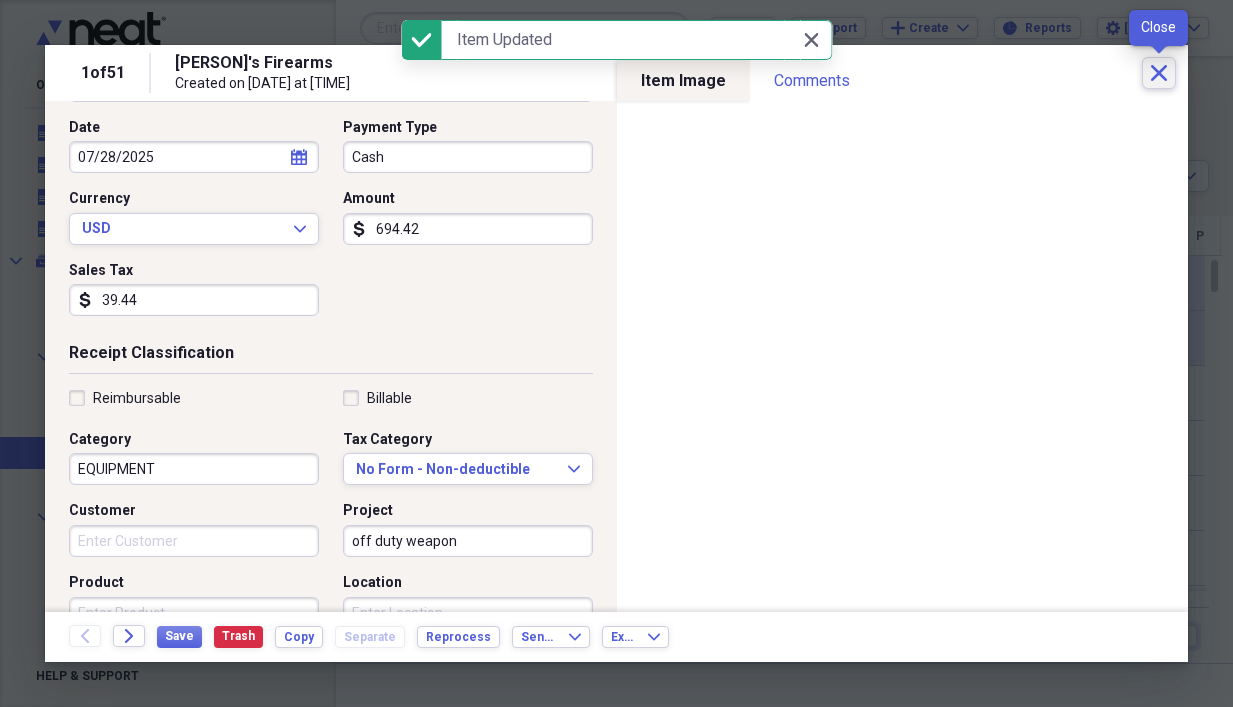 click 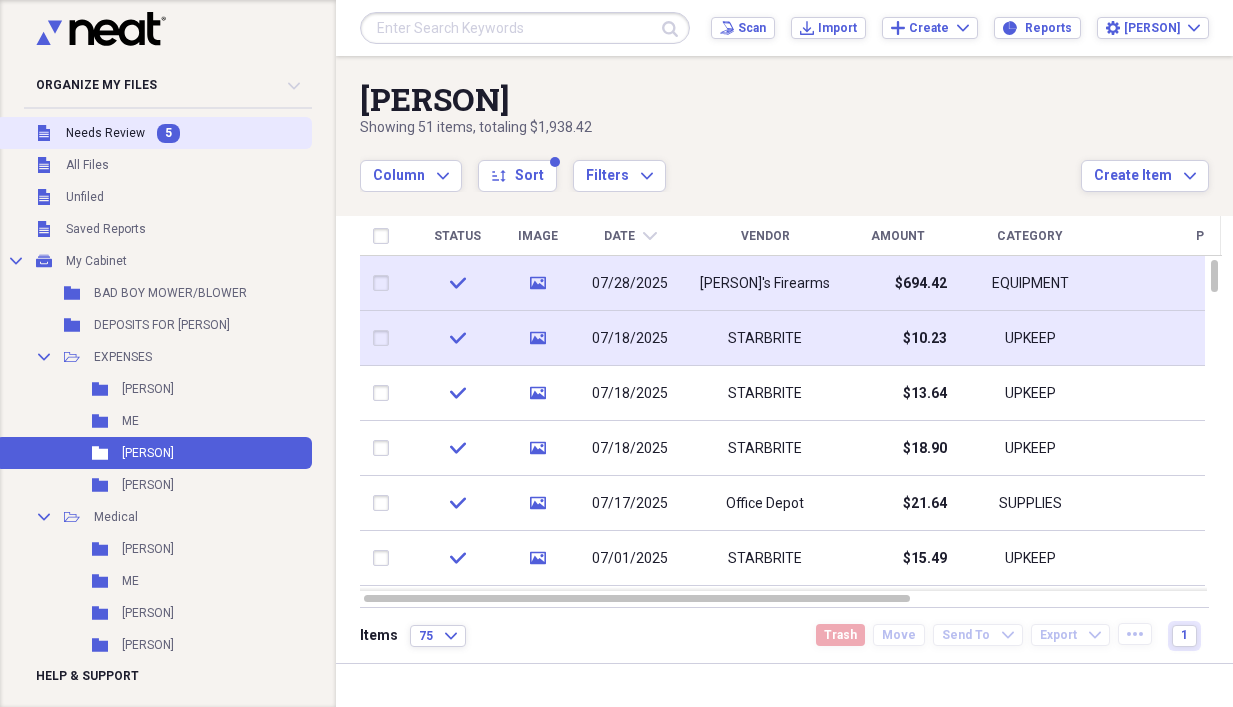 click on "Needs Review" at bounding box center [105, 133] 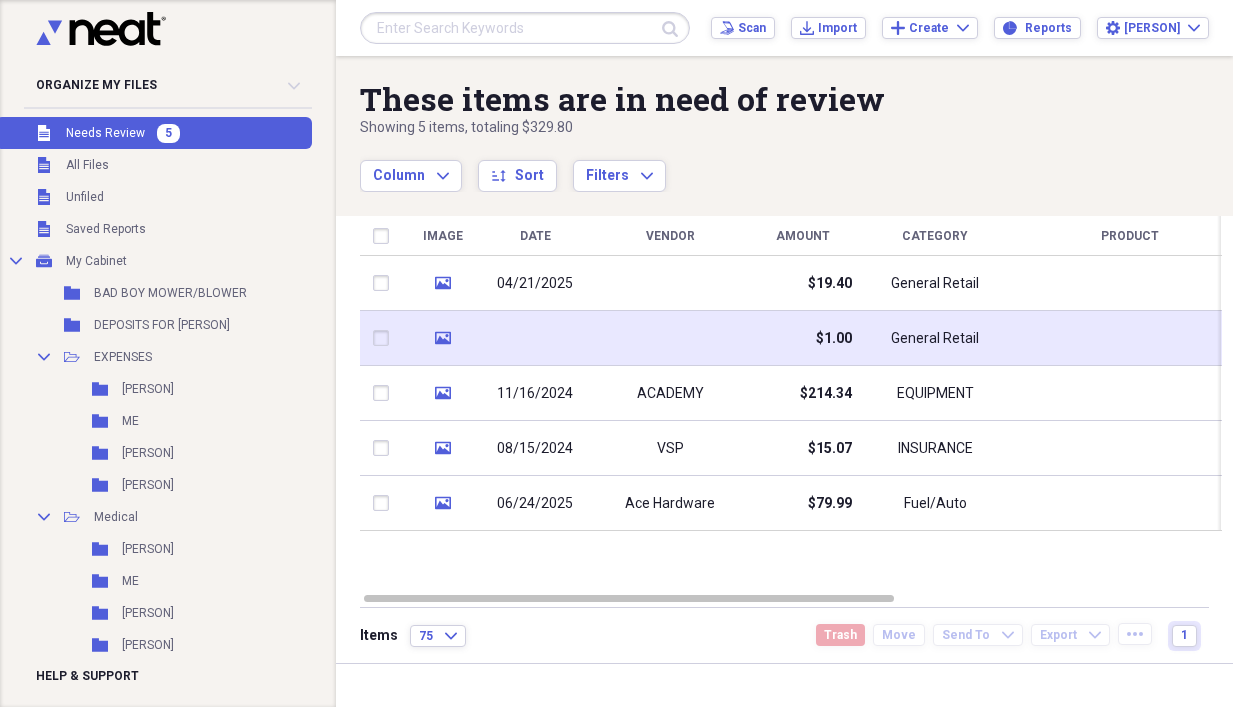 click at bounding box center (535, 338) 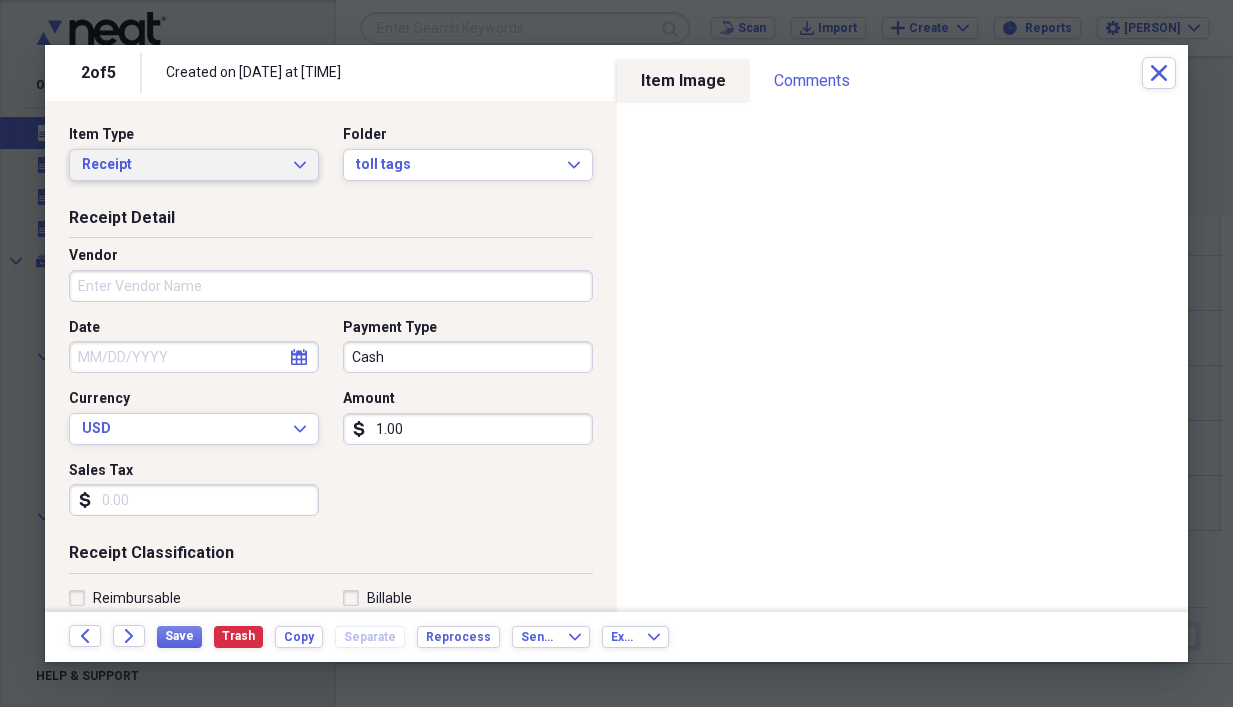 click on "Expand" 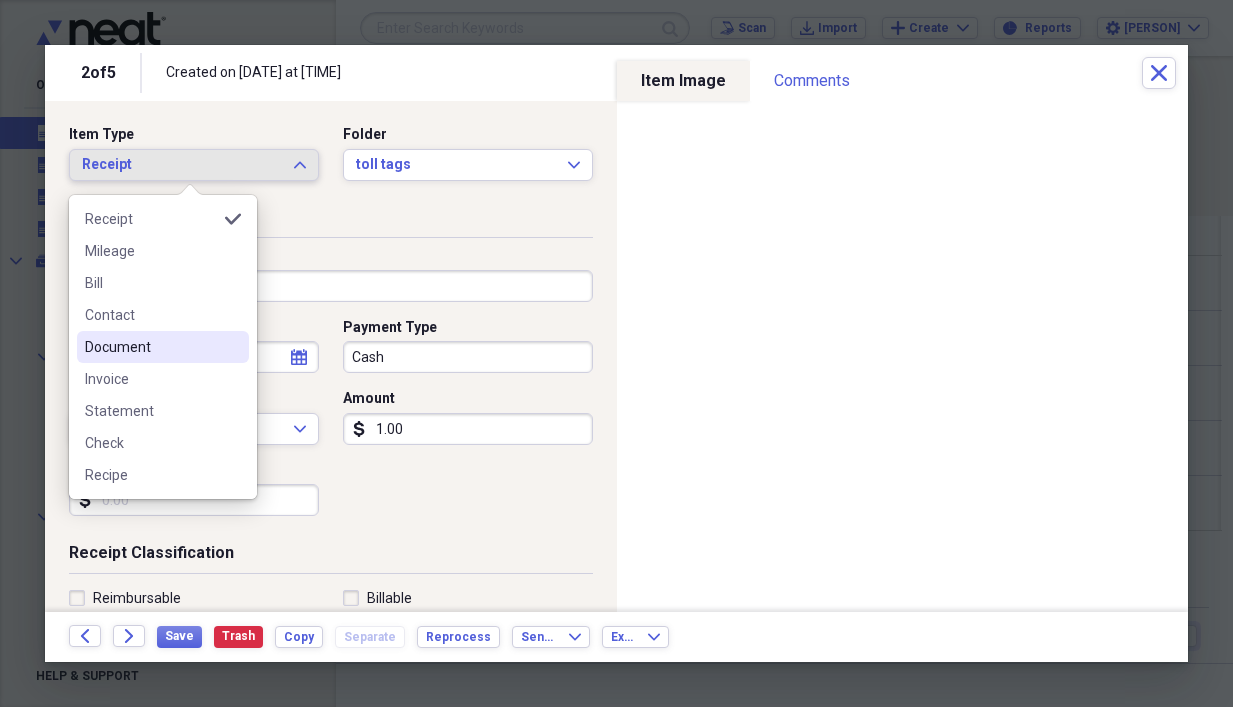 click on "Document" at bounding box center [151, 347] 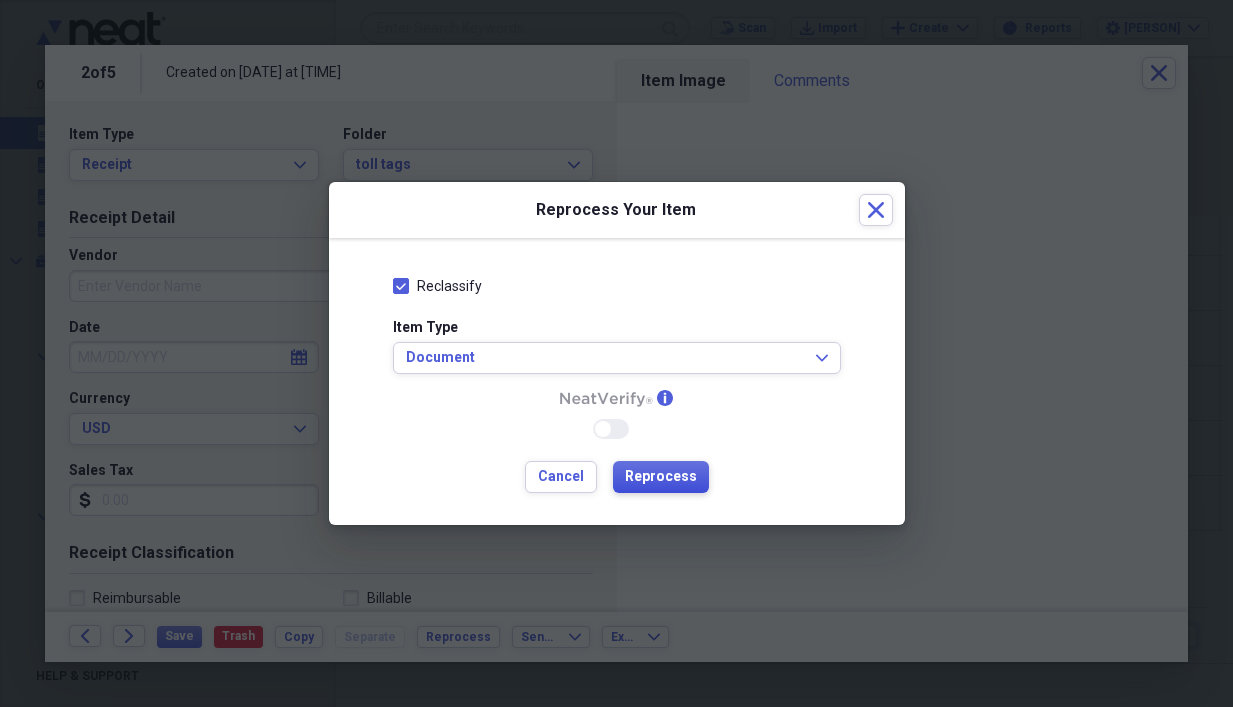 click on "Reprocess" at bounding box center (661, 477) 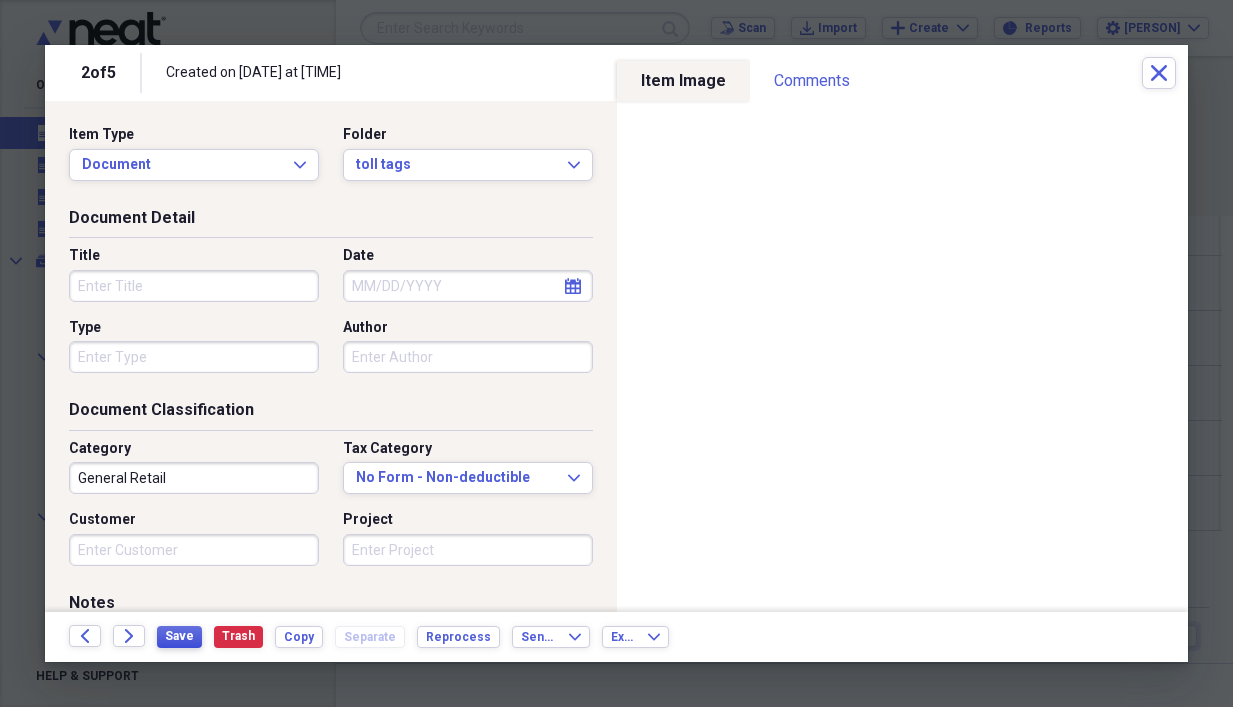 click on "Save" at bounding box center [179, 636] 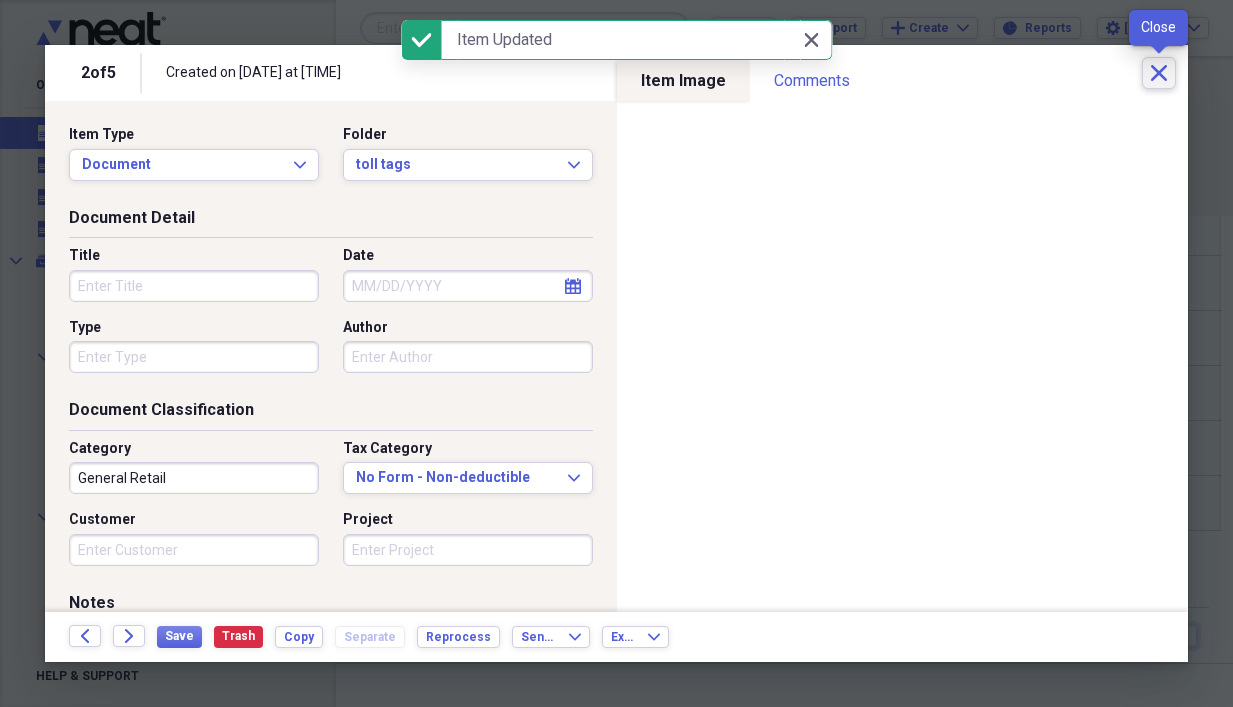 click 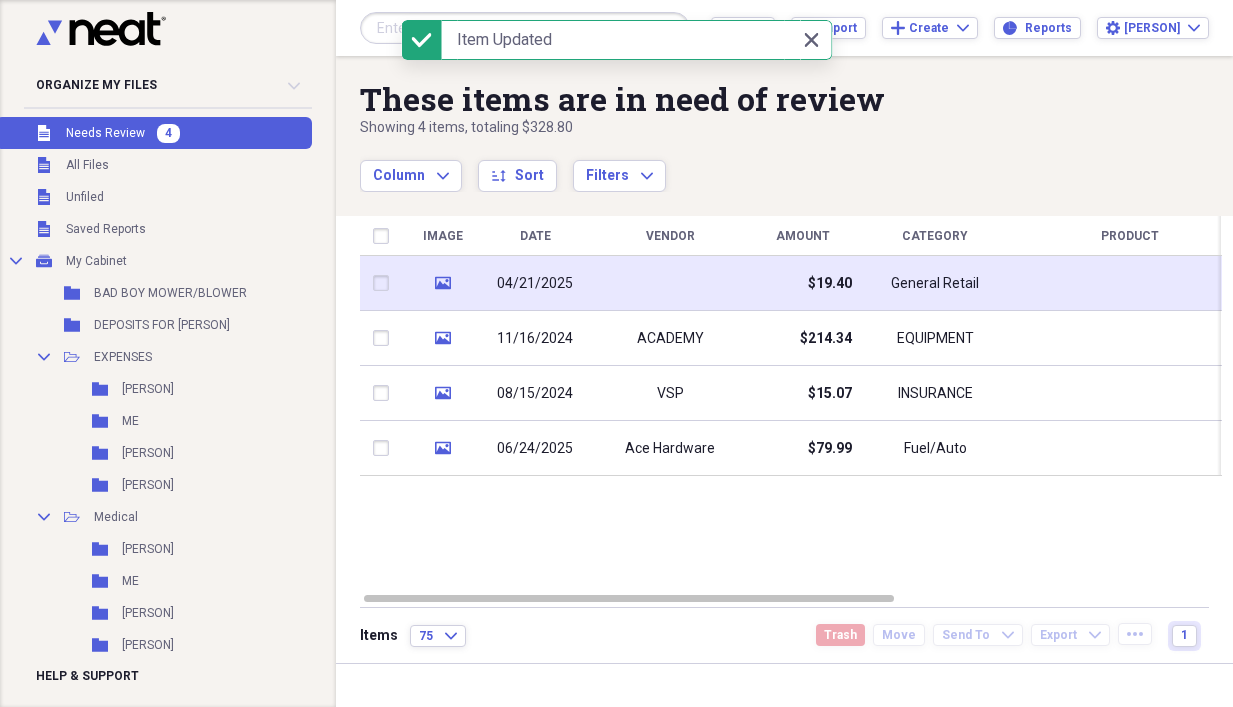 click at bounding box center [670, 283] 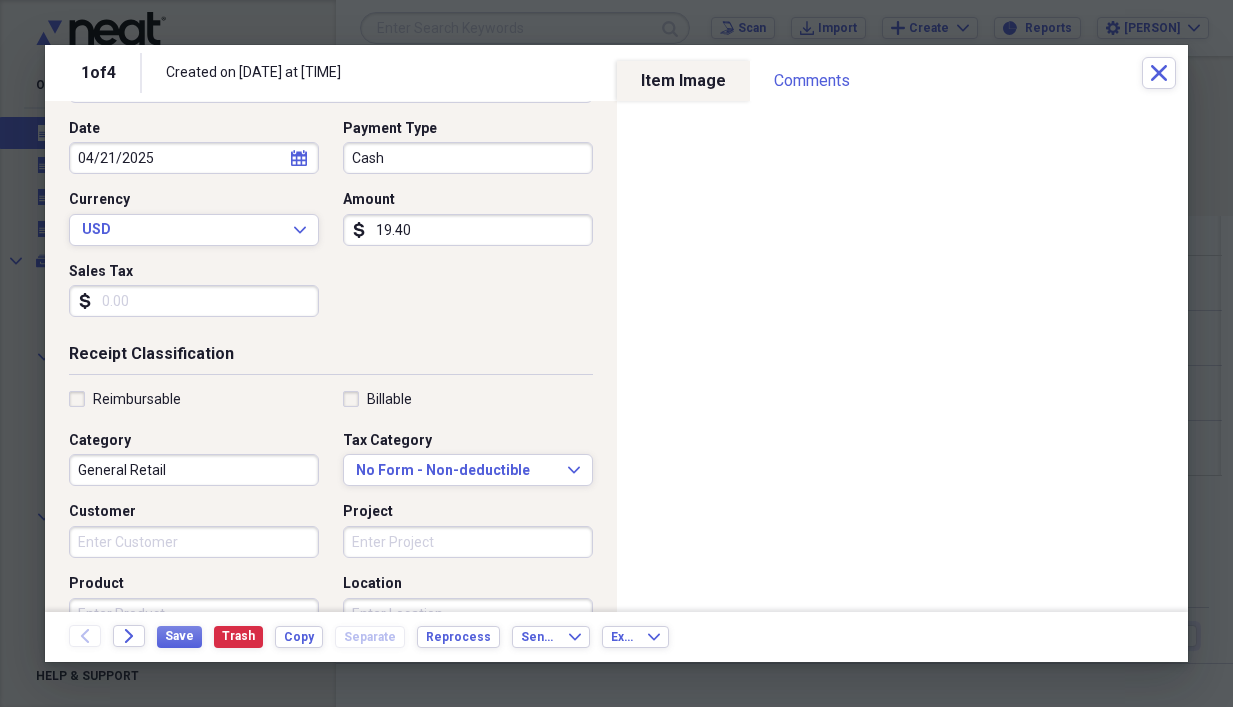scroll, scrollTop: 200, scrollLeft: 0, axis: vertical 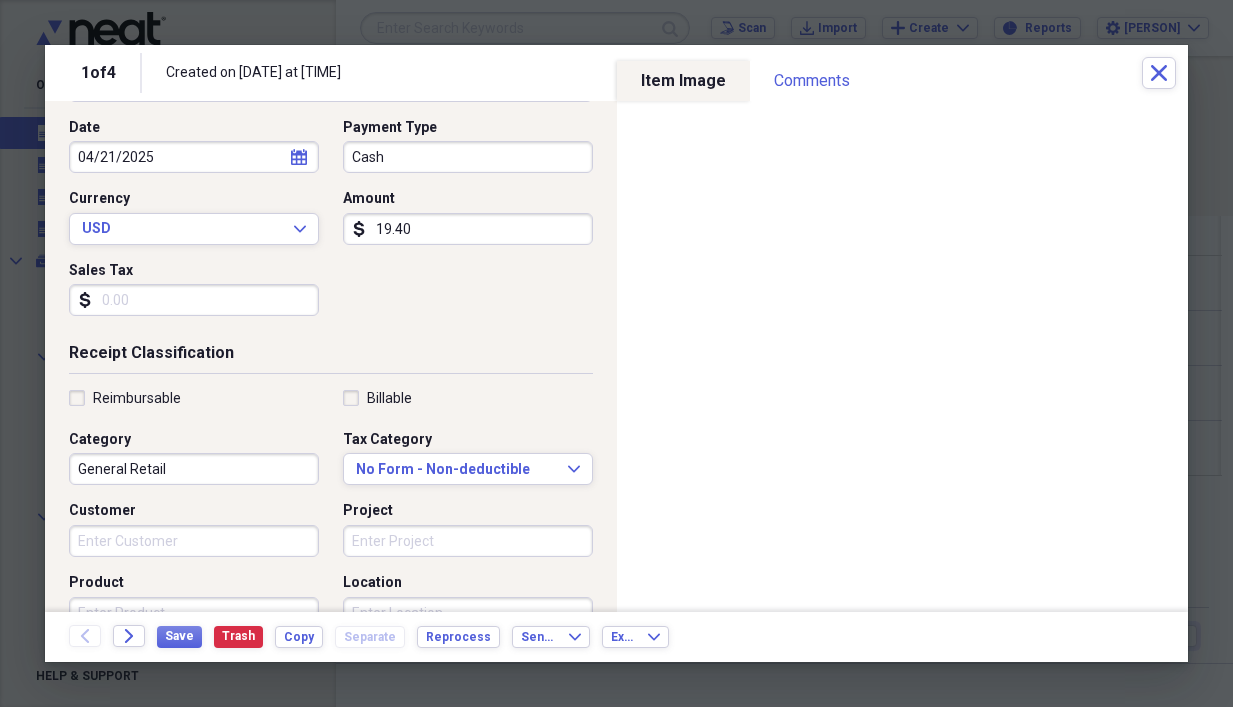 click on "19.40" at bounding box center [468, 229] 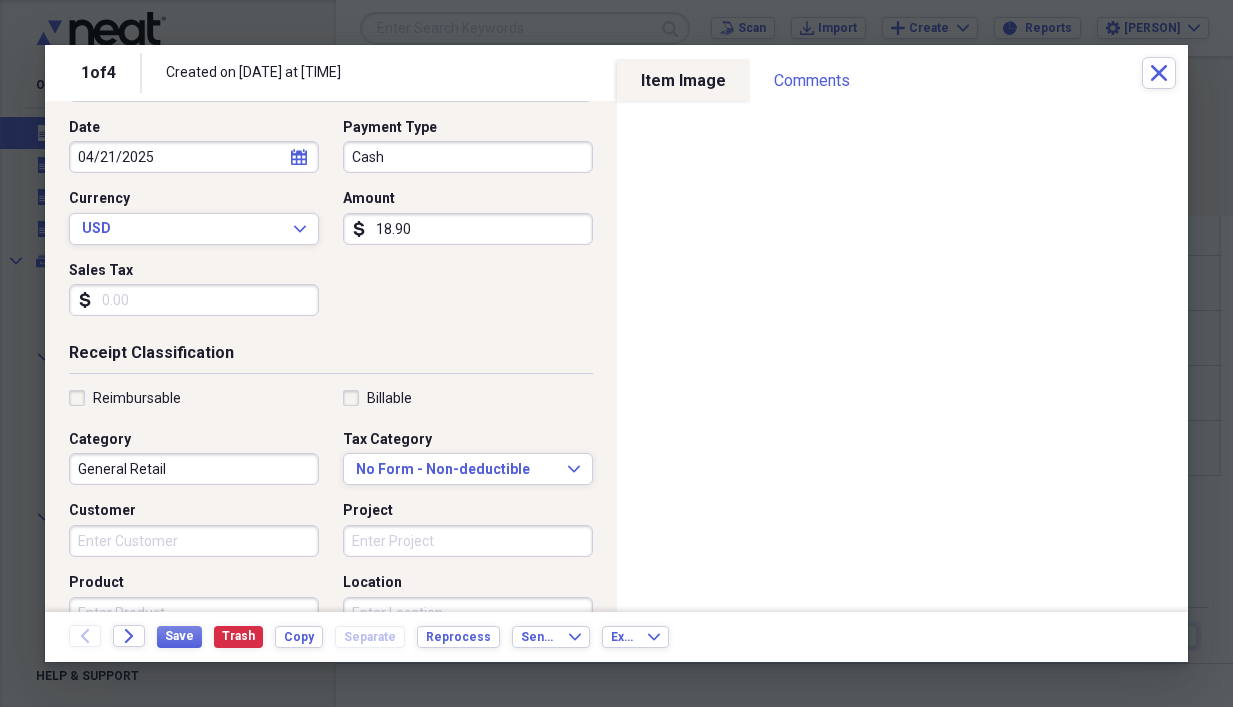 type on "18.90" 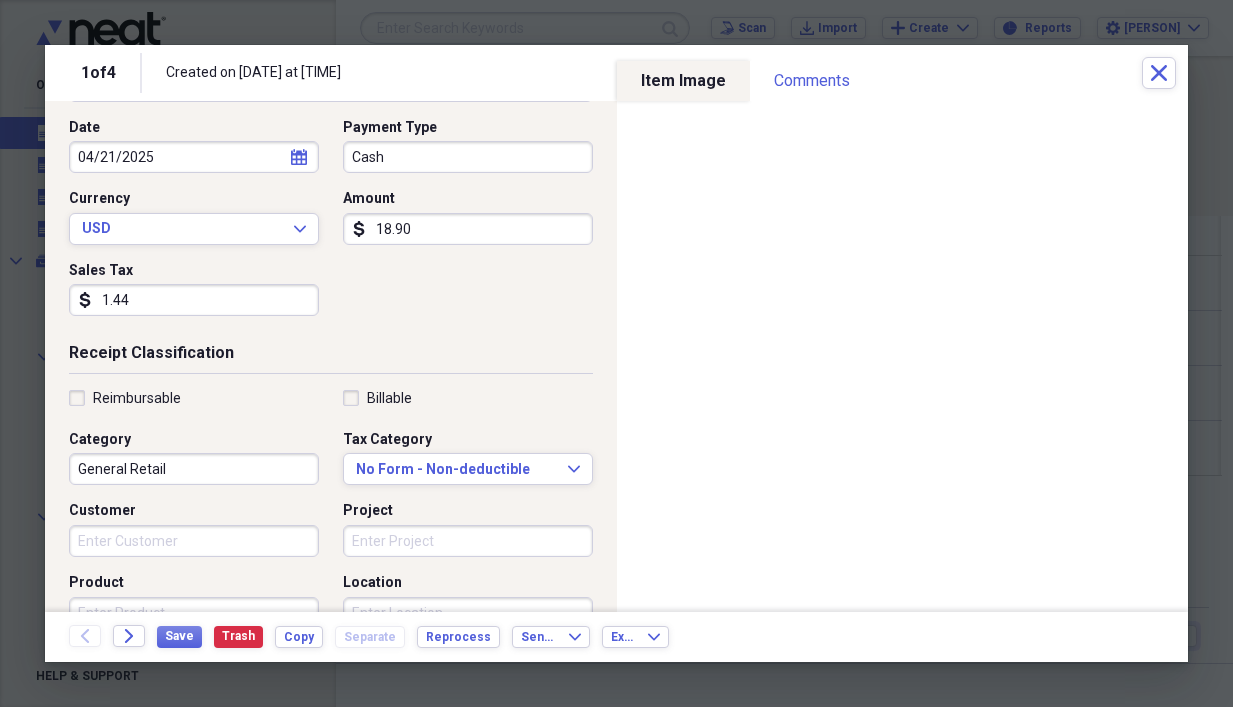 type on "1.44" 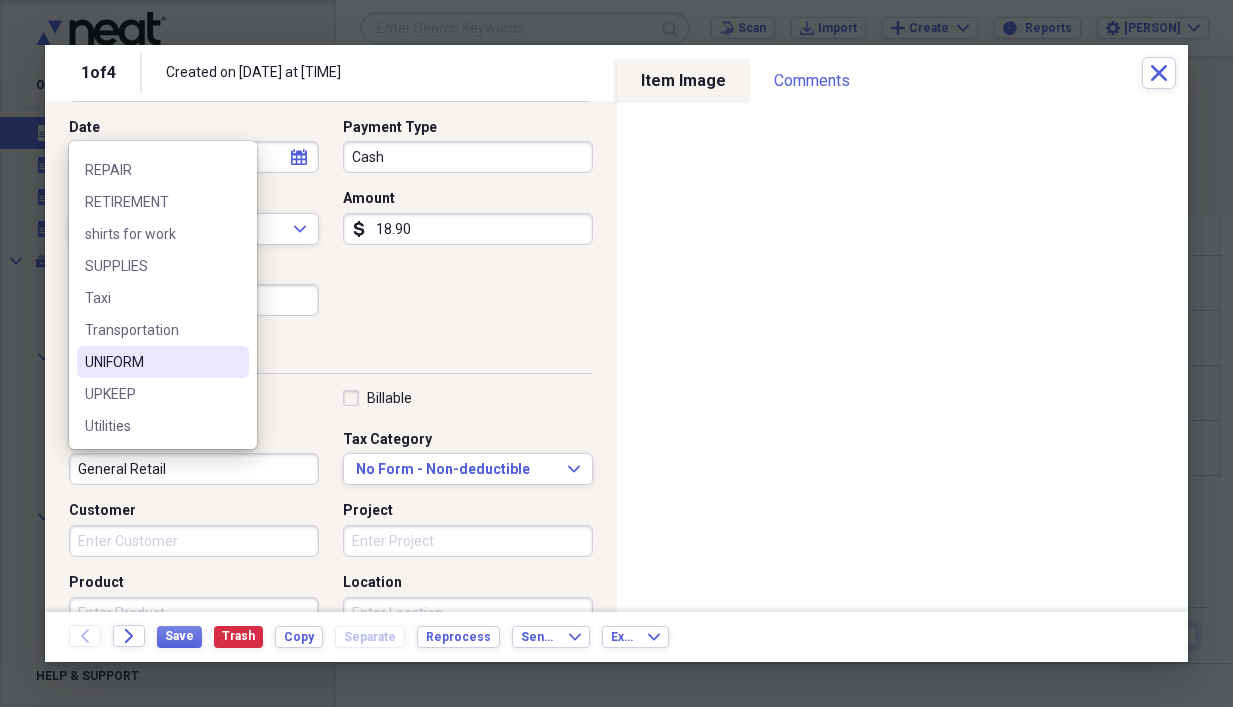 scroll, scrollTop: 636, scrollLeft: 0, axis: vertical 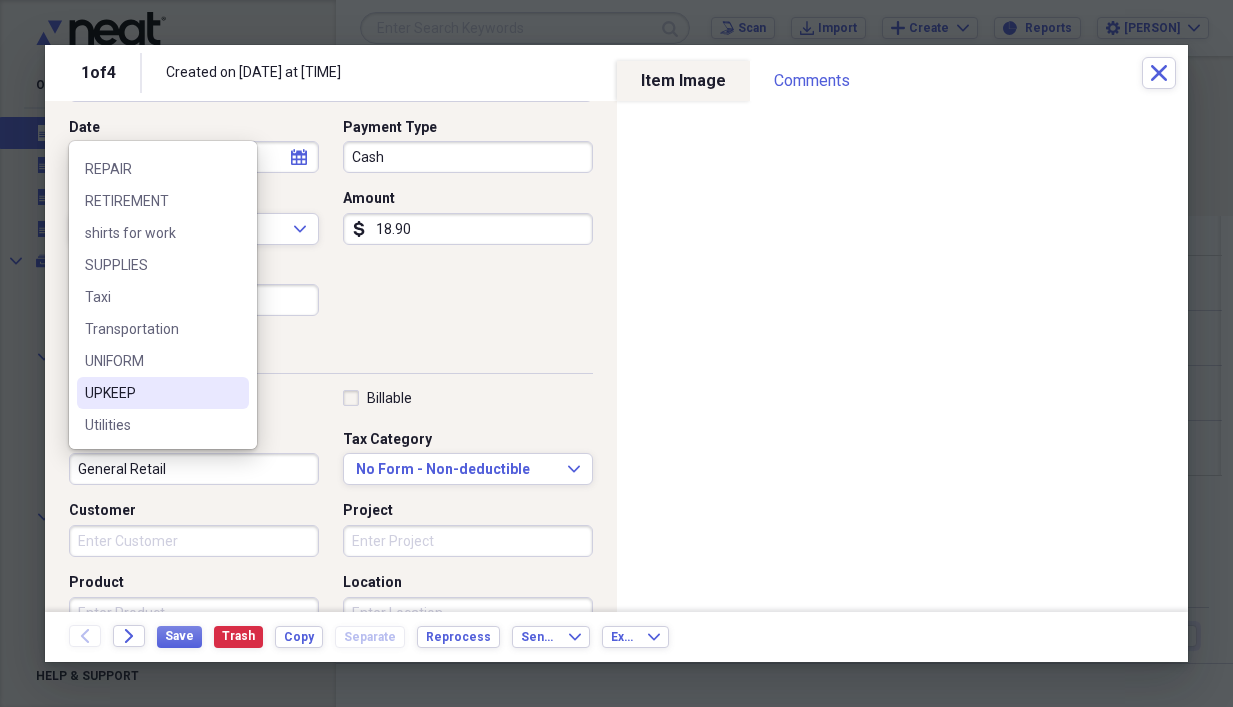 click on "UPKEEP" at bounding box center (151, 393) 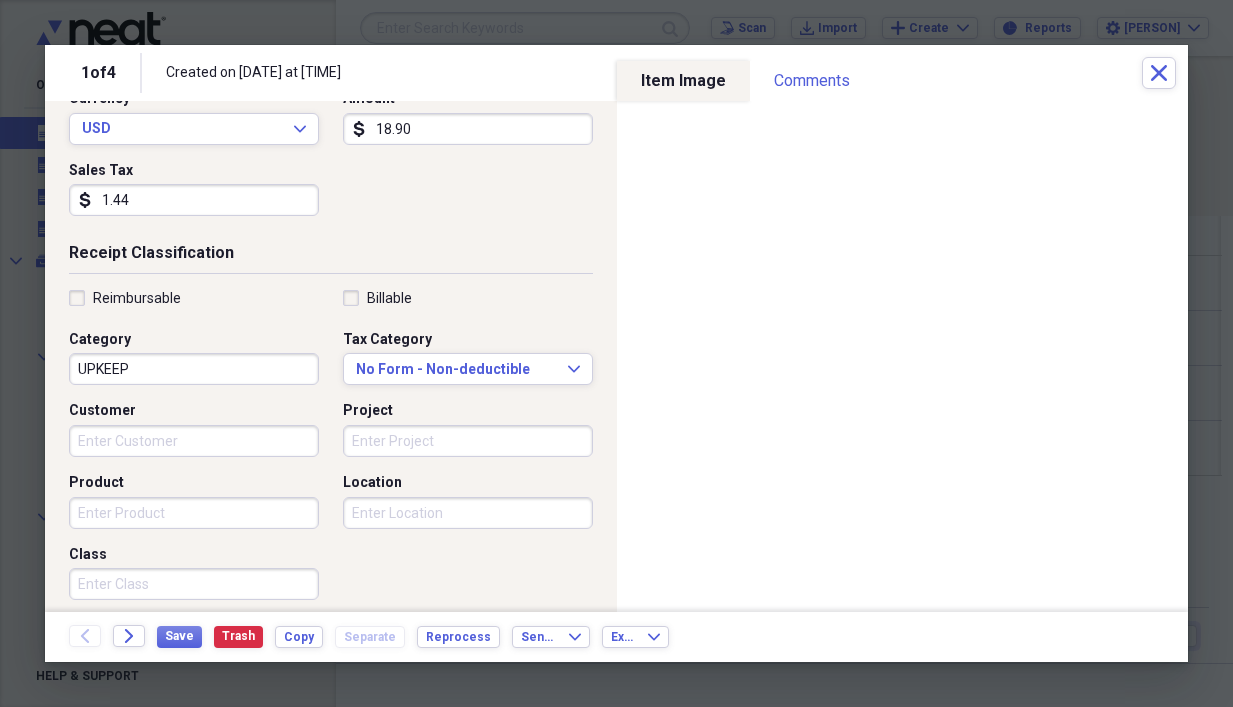 scroll, scrollTop: 0, scrollLeft: 0, axis: both 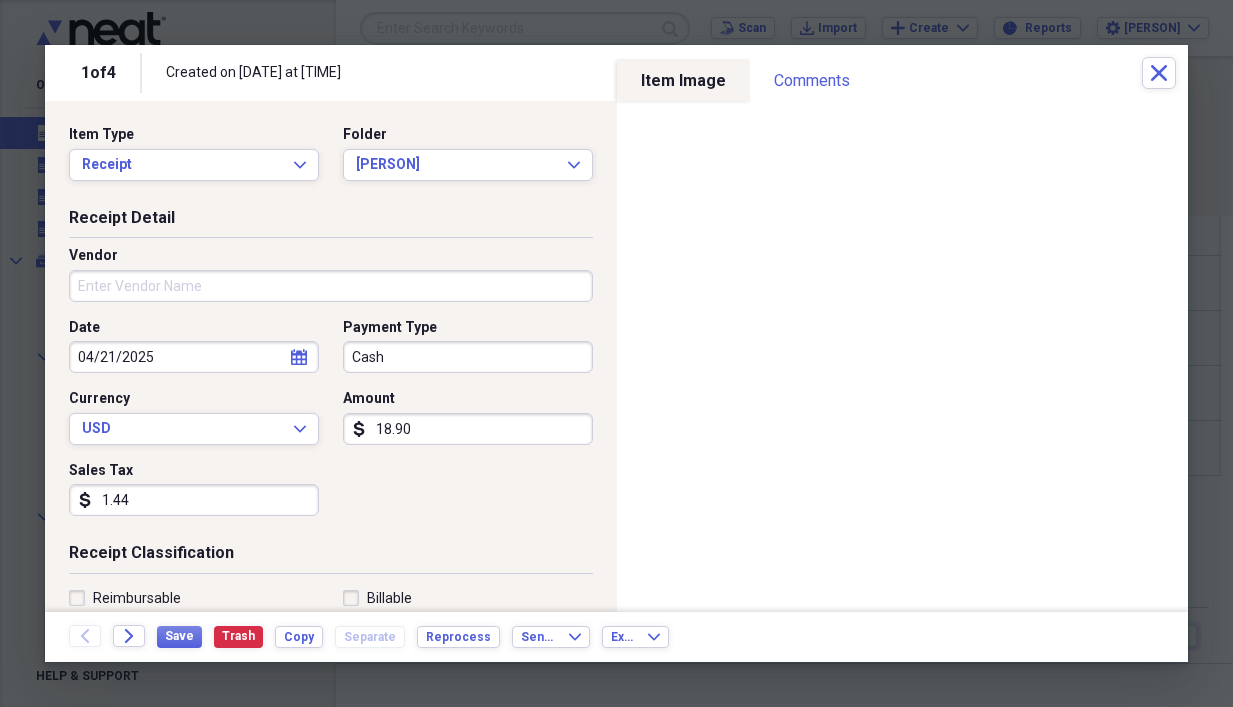 click on "Vendor" at bounding box center [331, 286] 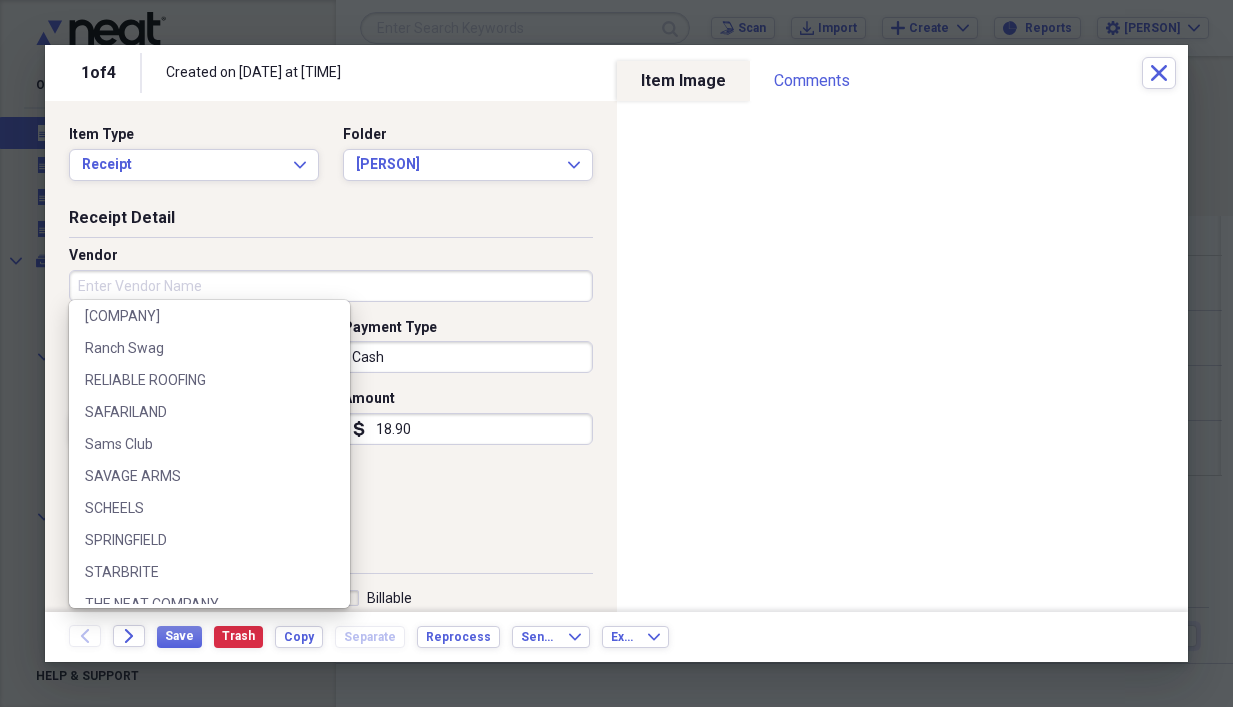 scroll, scrollTop: 1100, scrollLeft: 0, axis: vertical 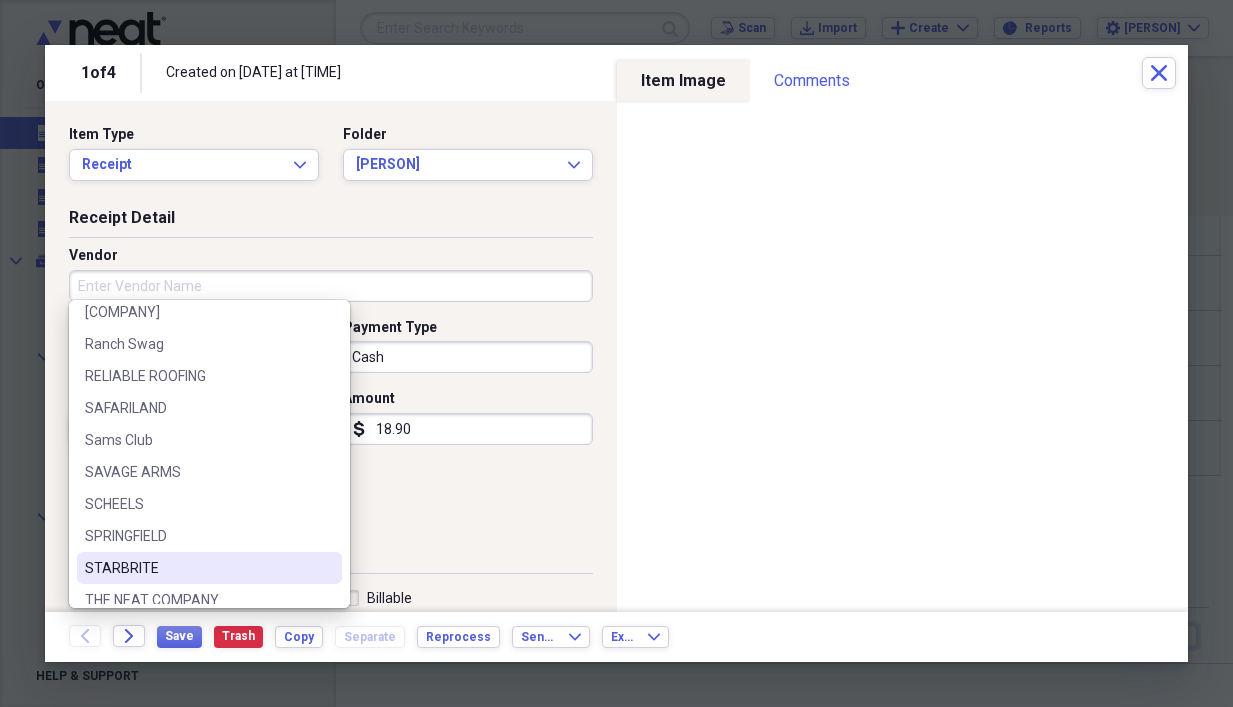 click on "STARBRITE" at bounding box center [197, 568] 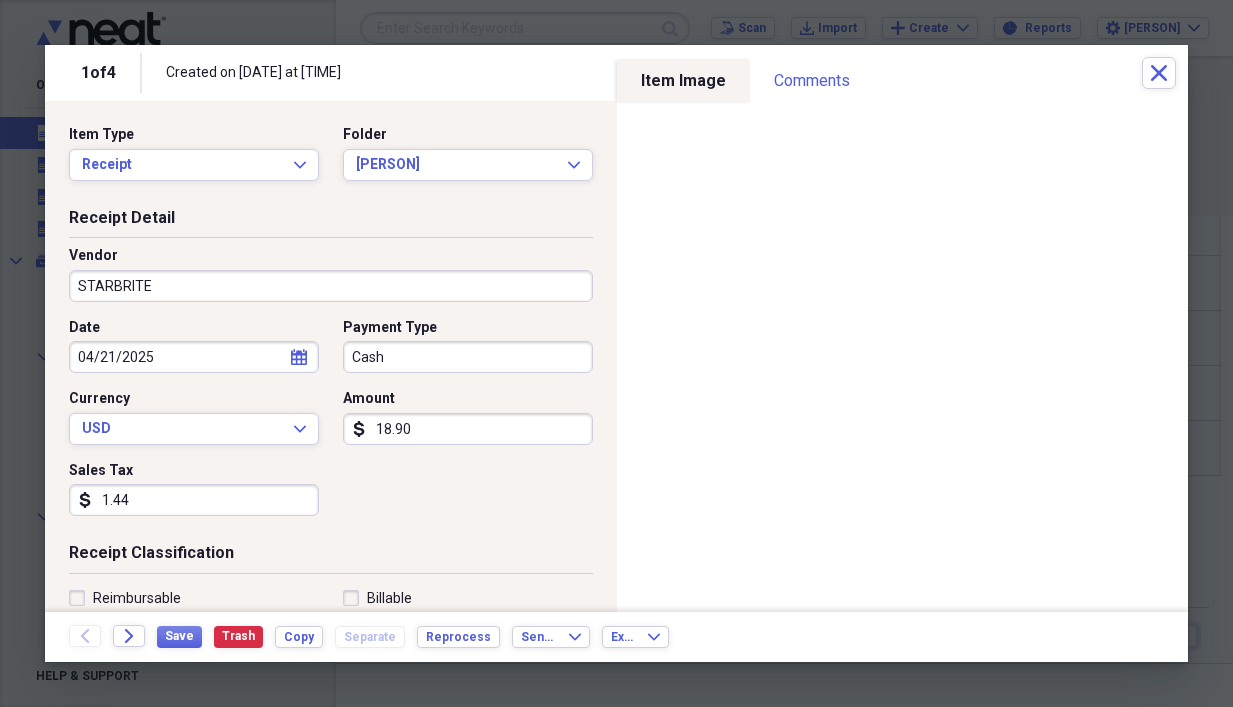scroll, scrollTop: 200, scrollLeft: 0, axis: vertical 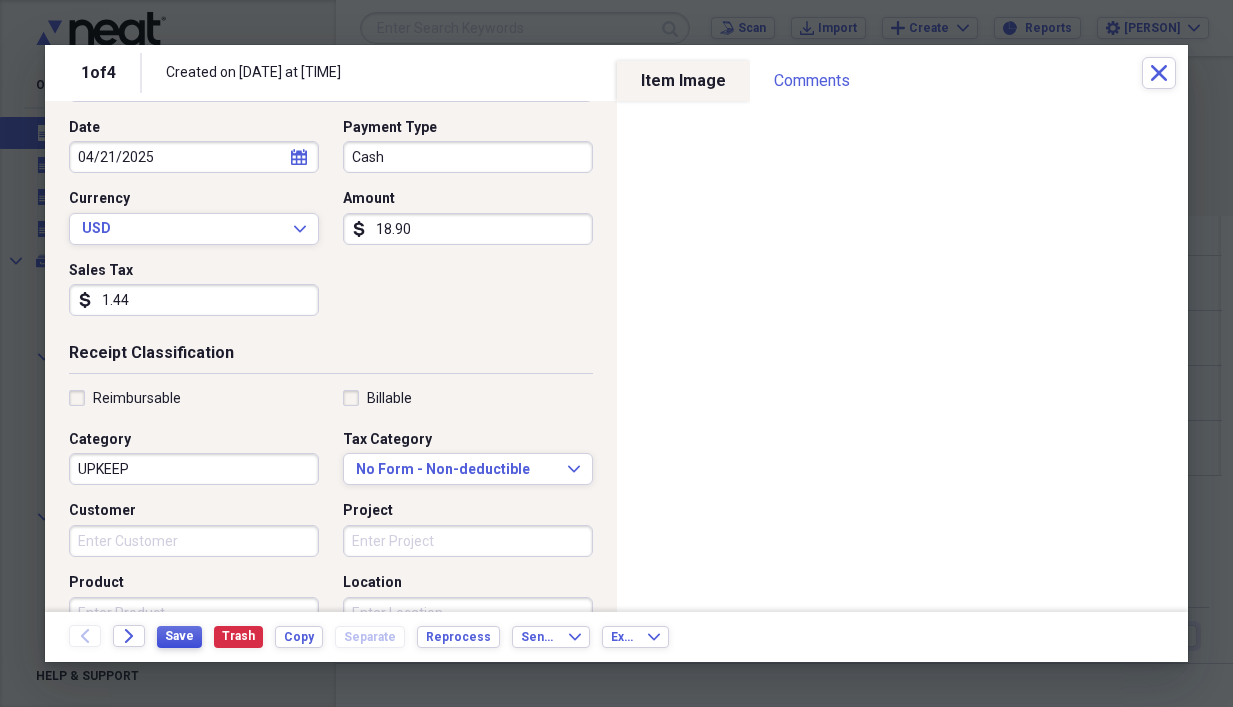 click on "Save" at bounding box center [179, 636] 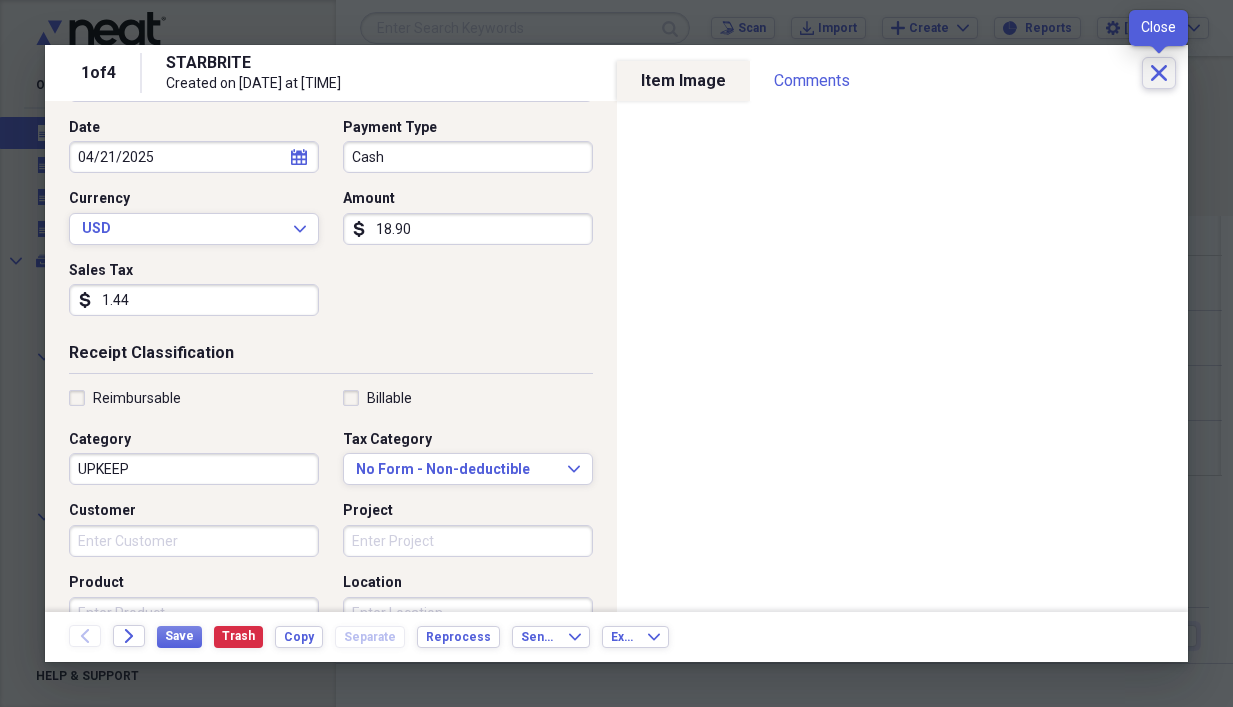 click 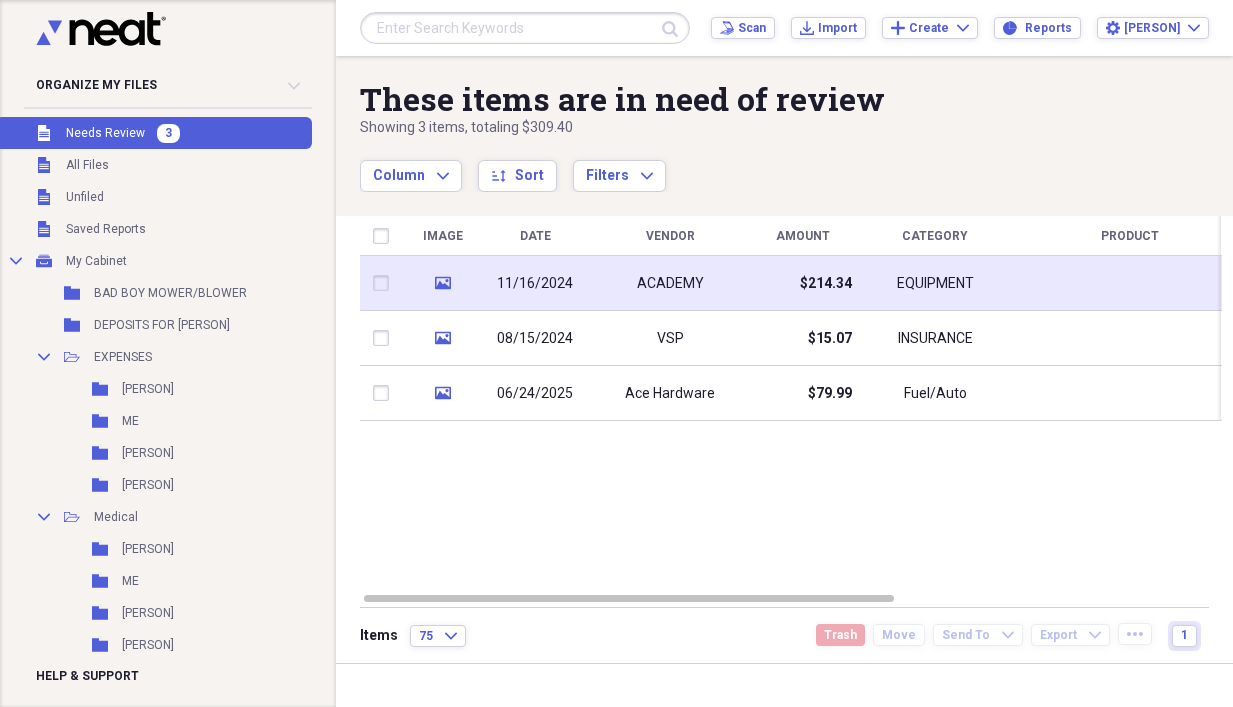 click on "11/16/2024" at bounding box center [535, 283] 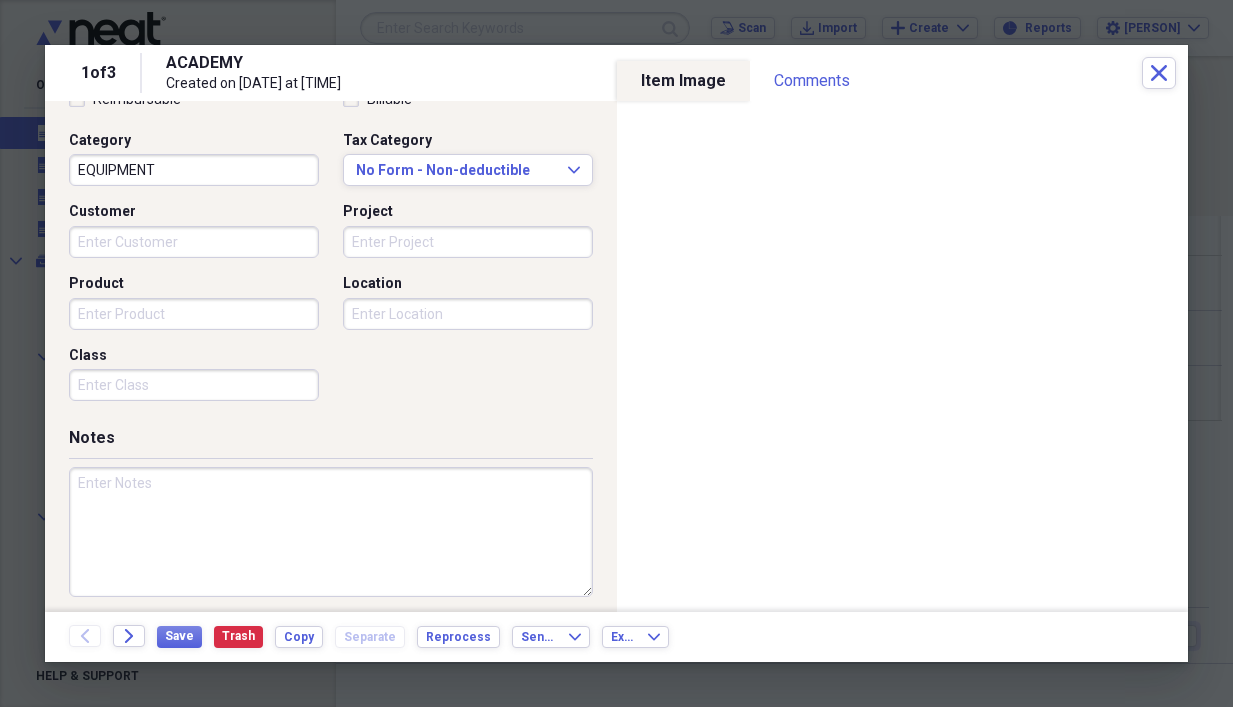 scroll, scrollTop: 503, scrollLeft: 0, axis: vertical 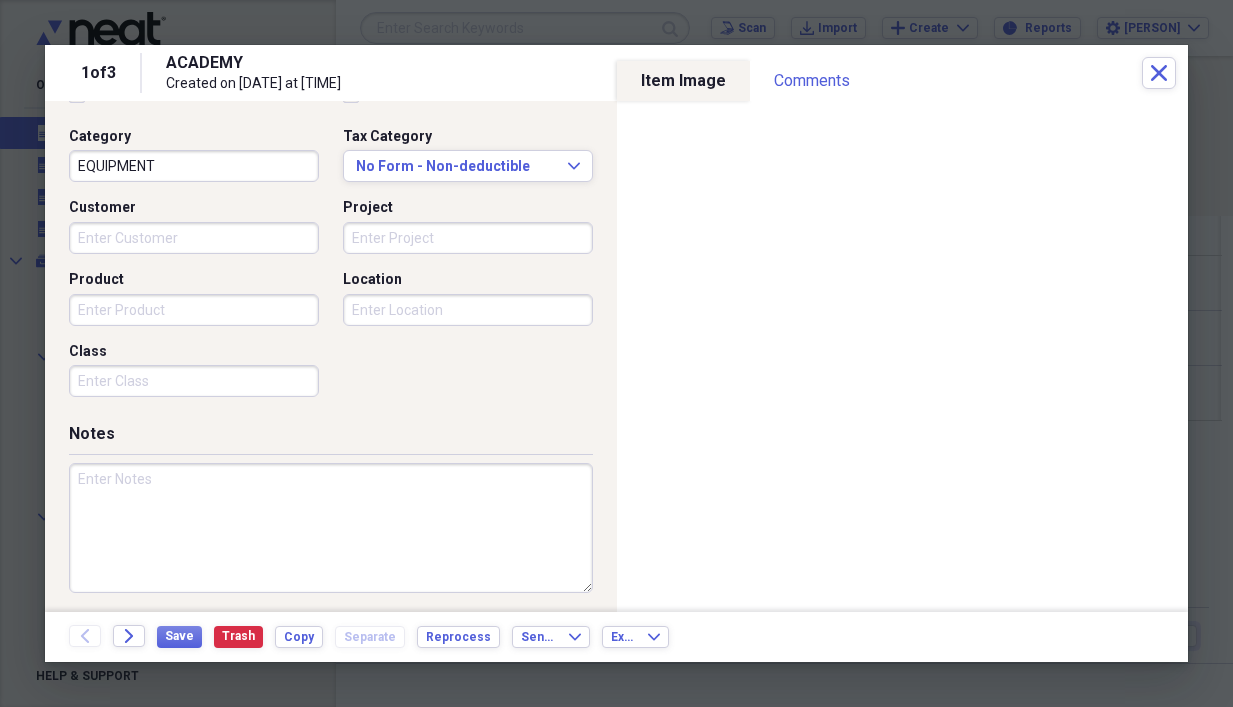 click at bounding box center (331, 528) 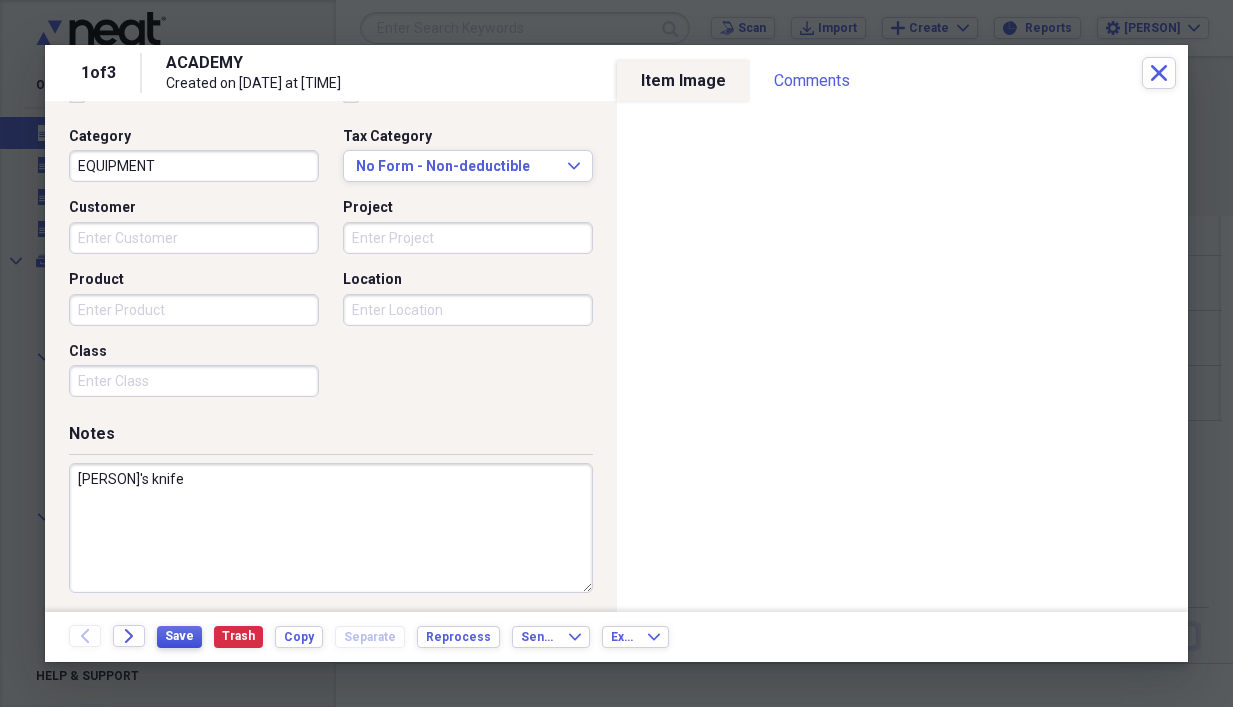 type on "[PERSON]'s knife" 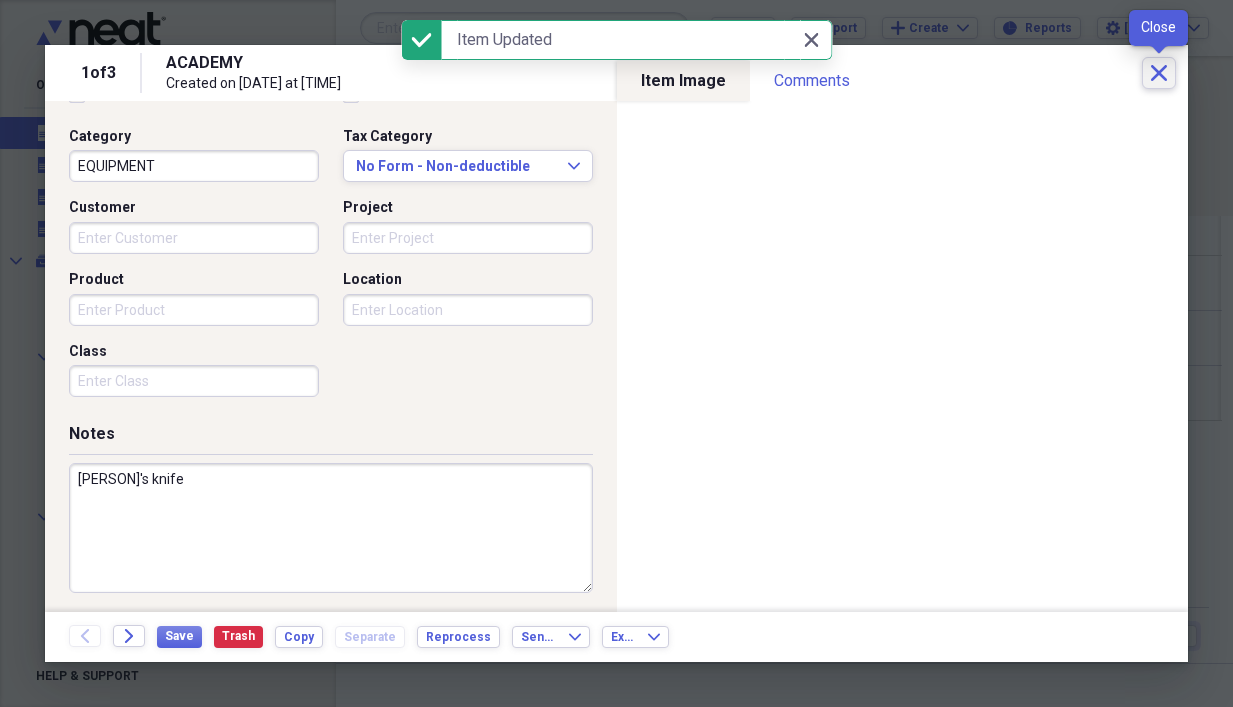 click 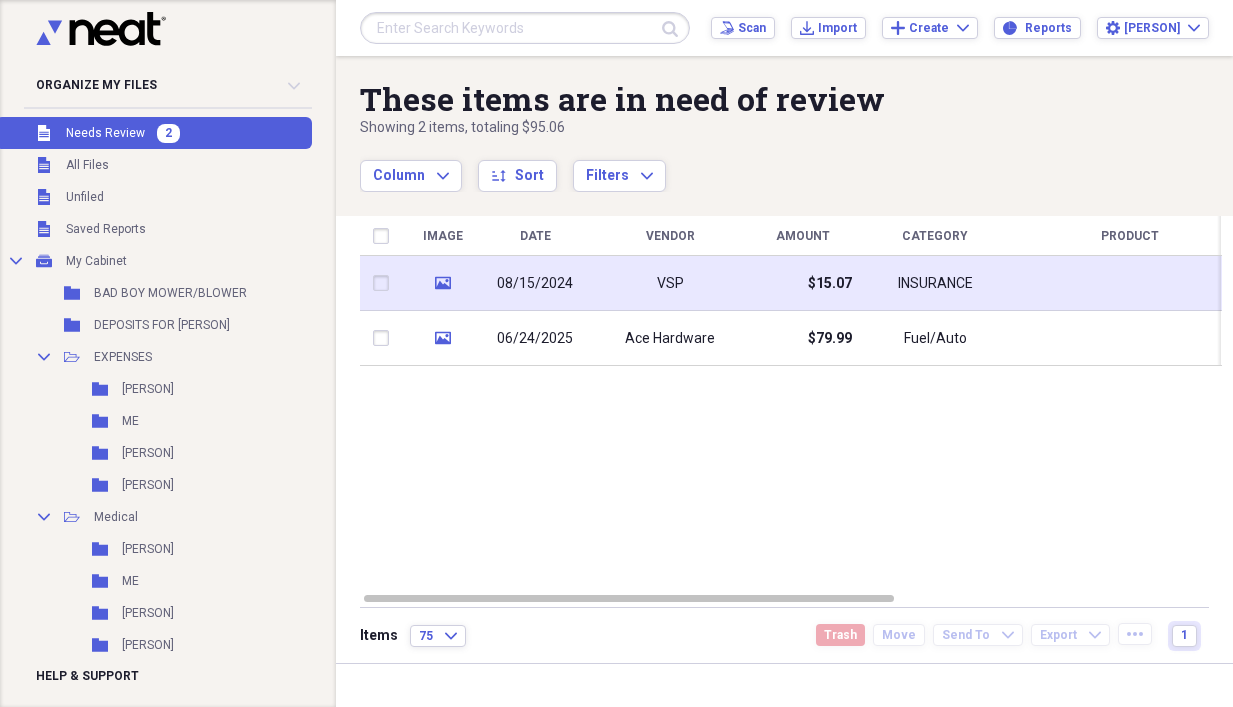 click on "08/15/2024" at bounding box center (535, 284) 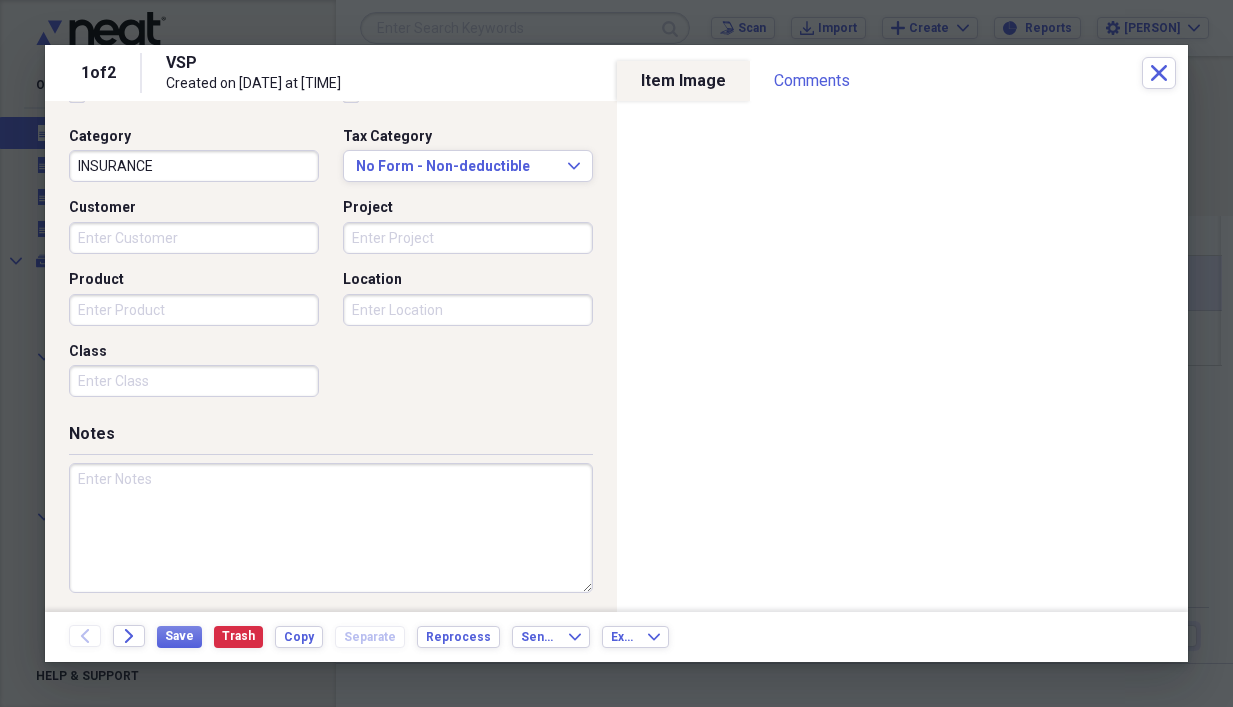 scroll, scrollTop: 3, scrollLeft: 0, axis: vertical 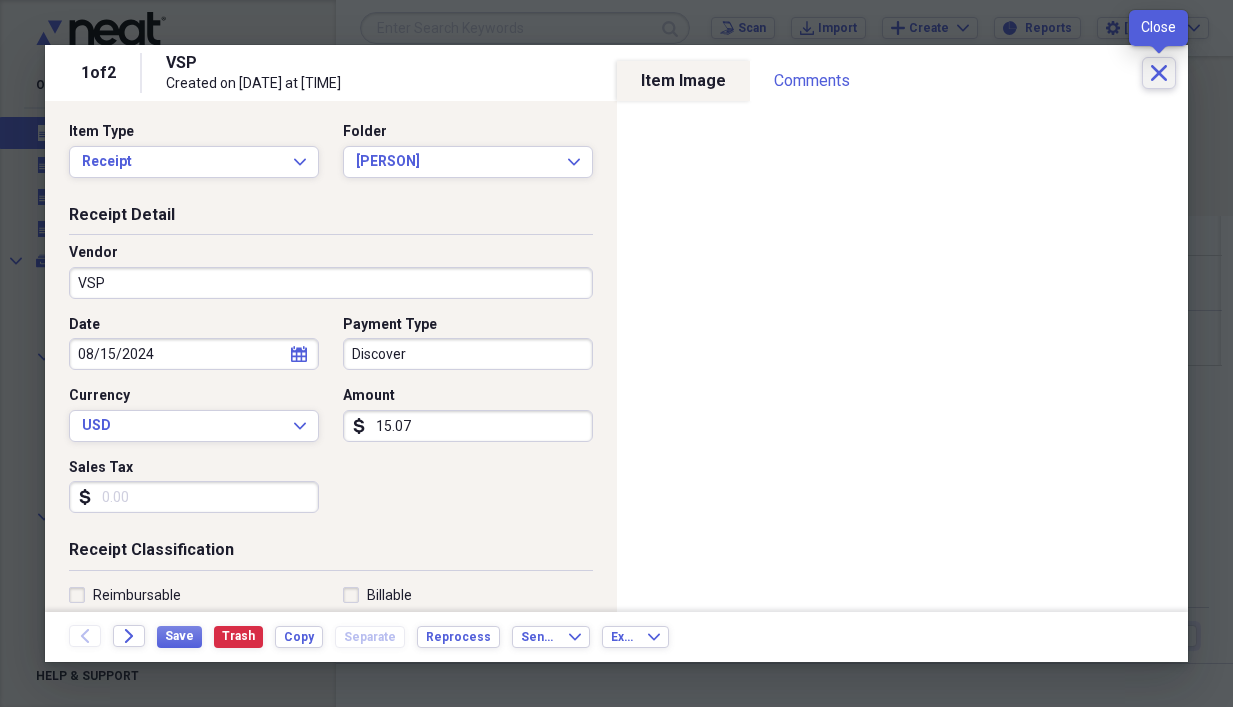 click on "Close" 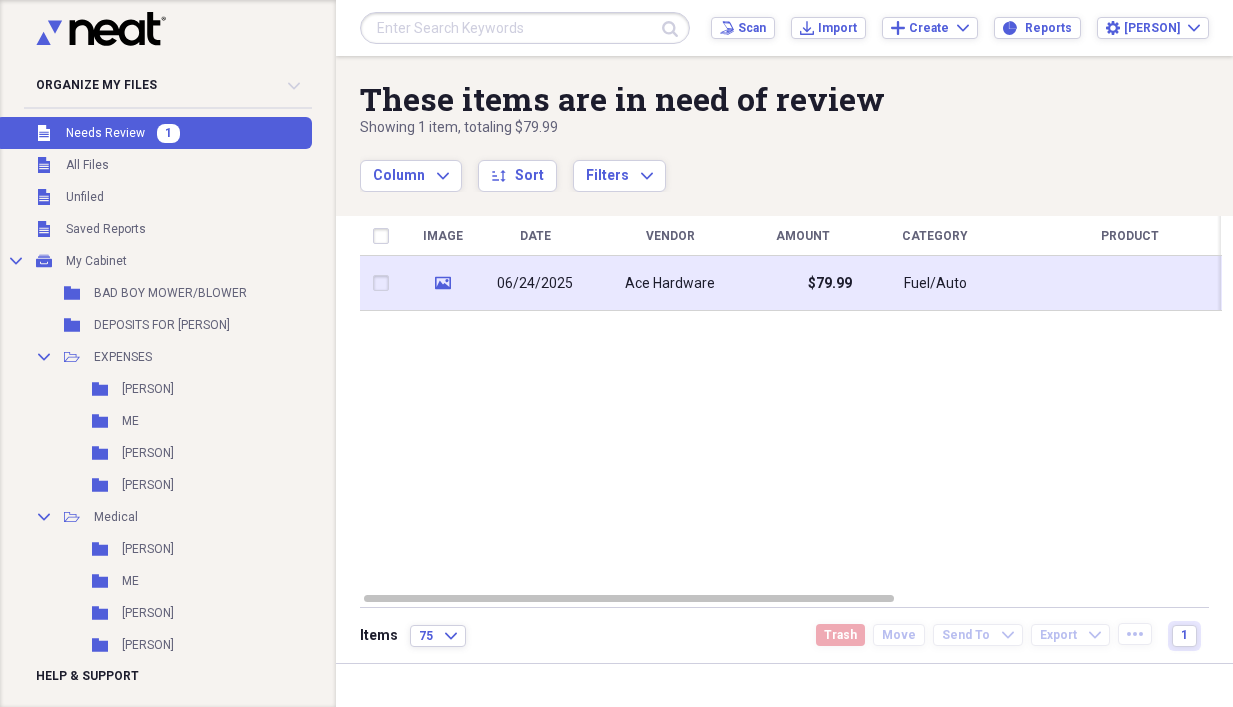 click on "06/24/2025" at bounding box center [535, 284] 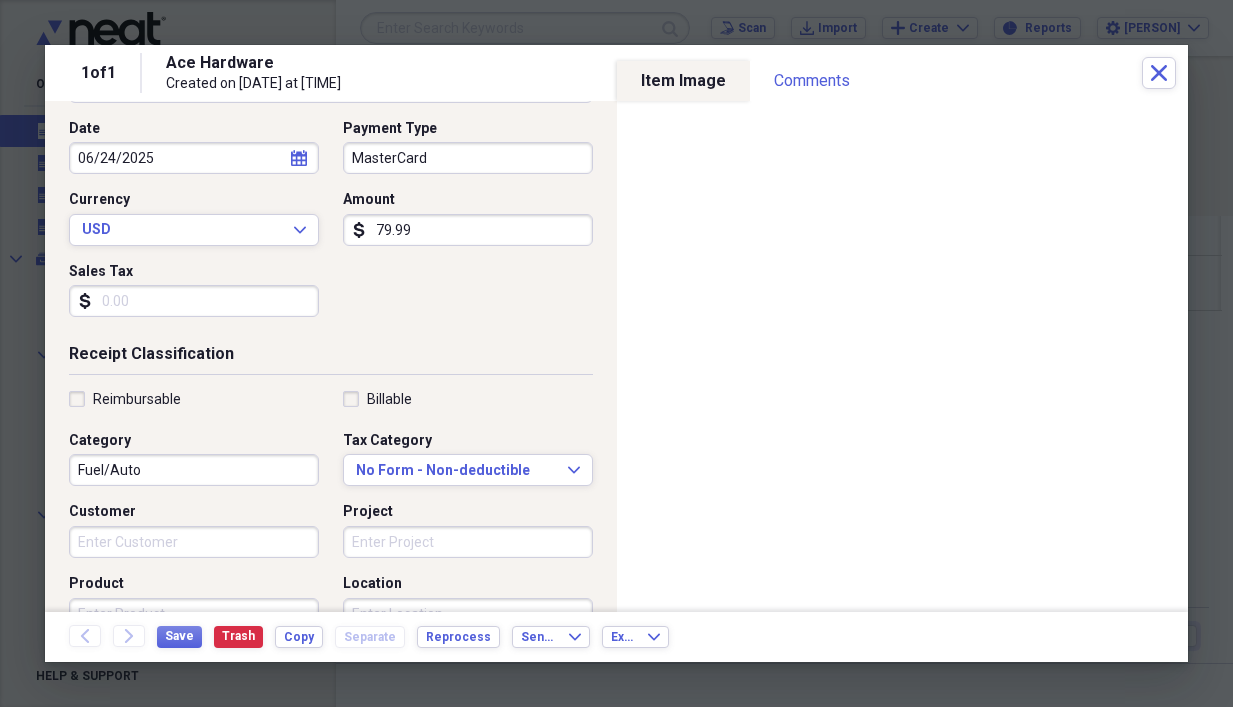 scroll, scrollTop: 200, scrollLeft: 0, axis: vertical 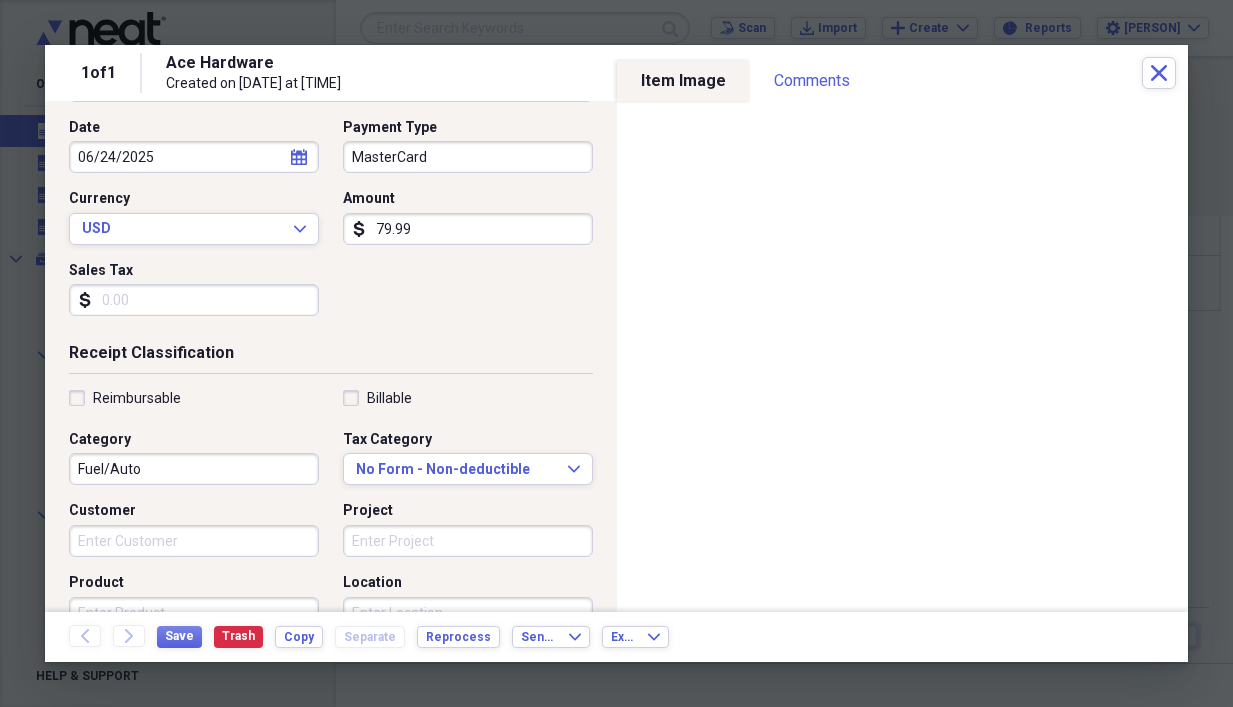 click on "Fuel/Auto" at bounding box center (194, 469) 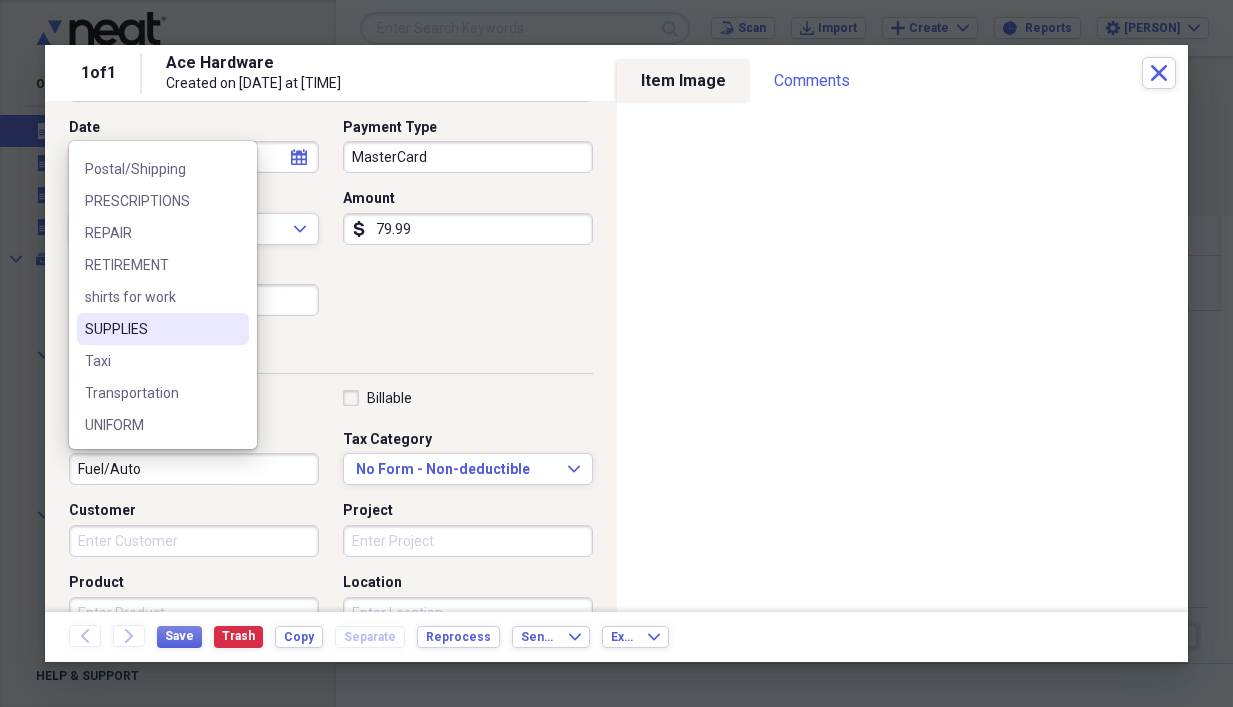 scroll, scrollTop: 636, scrollLeft: 0, axis: vertical 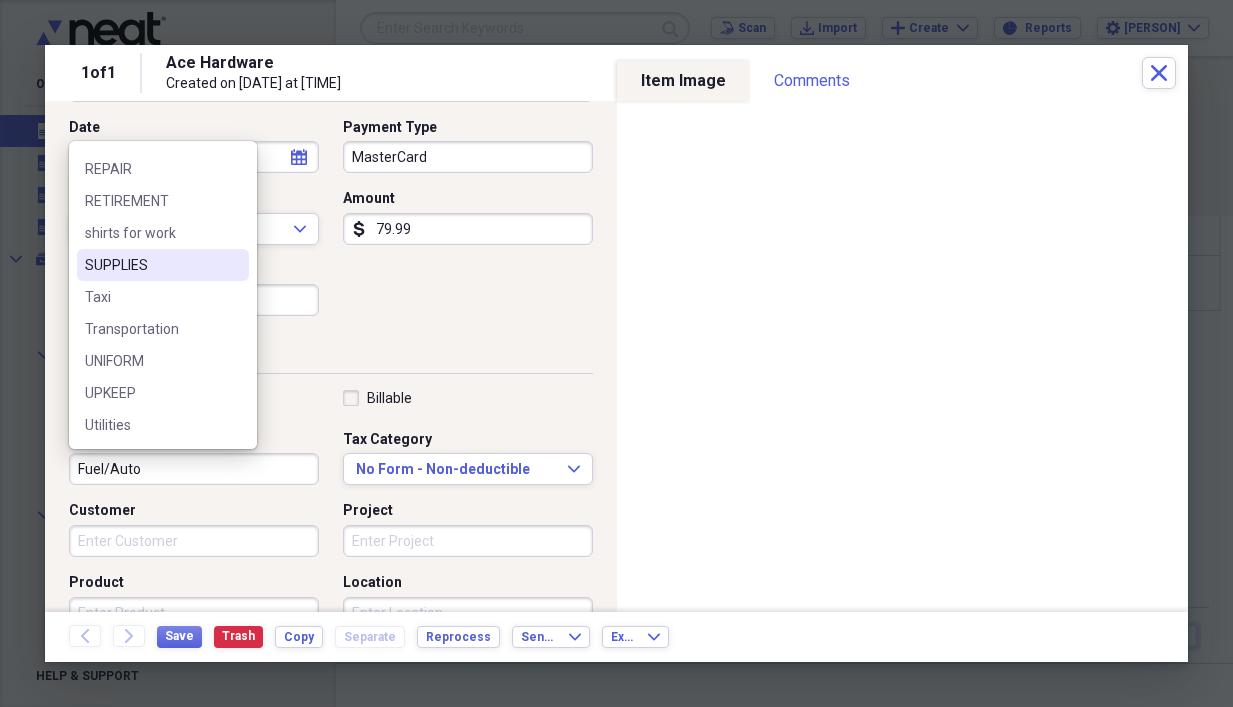 click on "SUPPLIES" at bounding box center (163, 265) 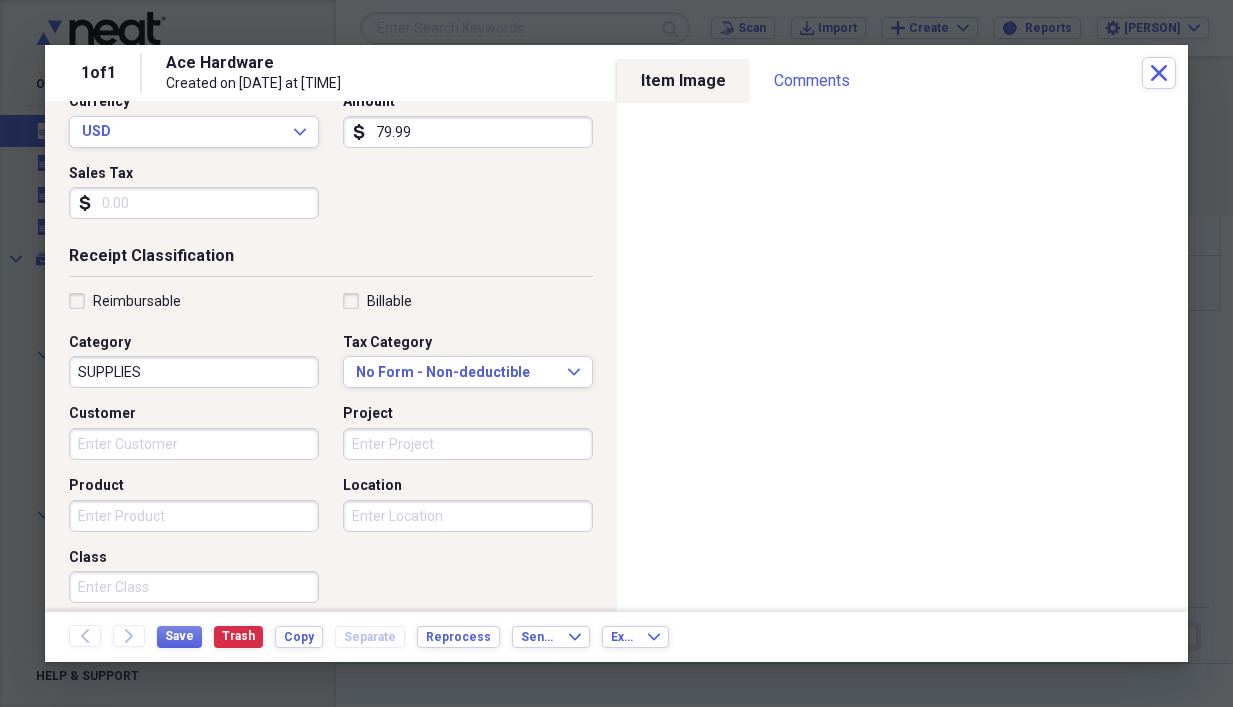scroll, scrollTop: 500, scrollLeft: 0, axis: vertical 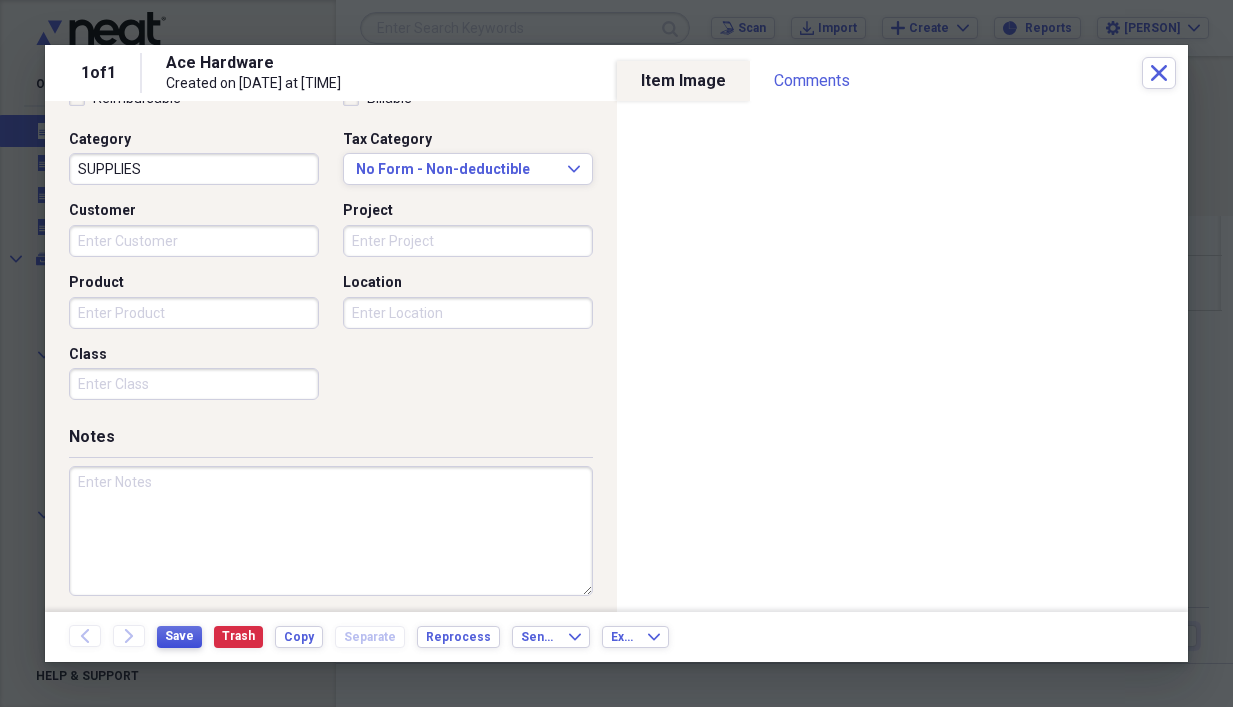 click on "Save" at bounding box center (179, 636) 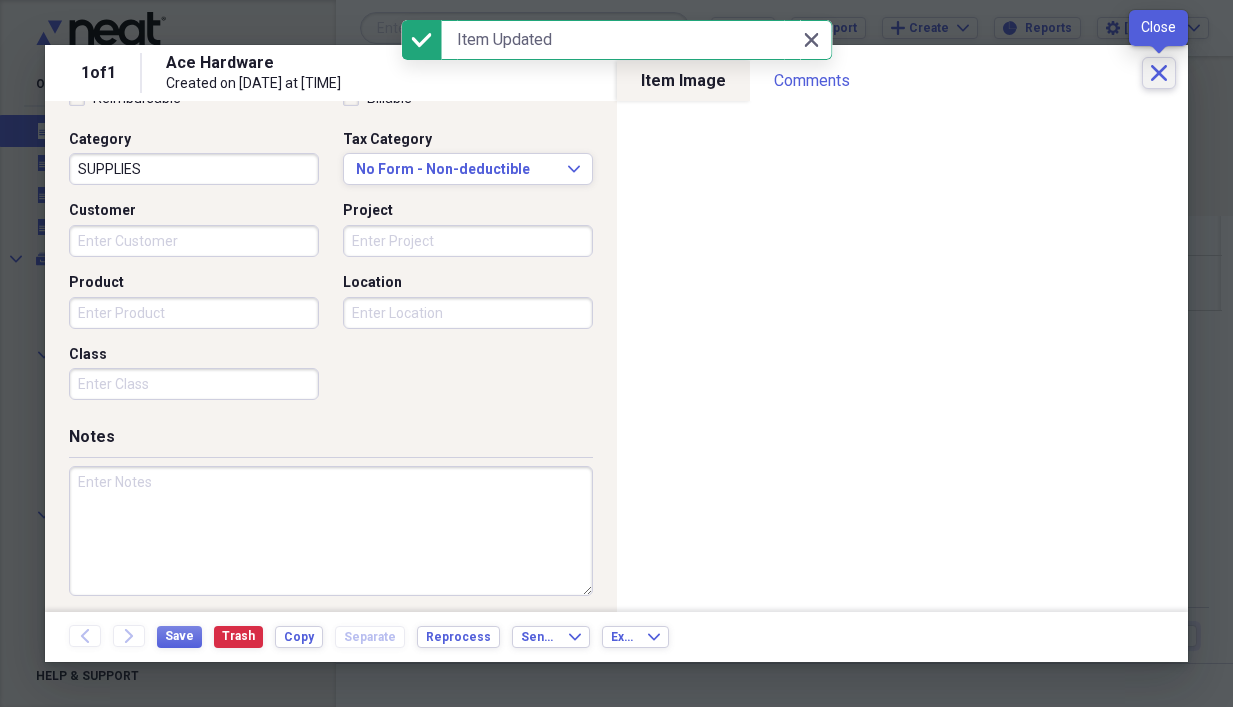 click on "Close" 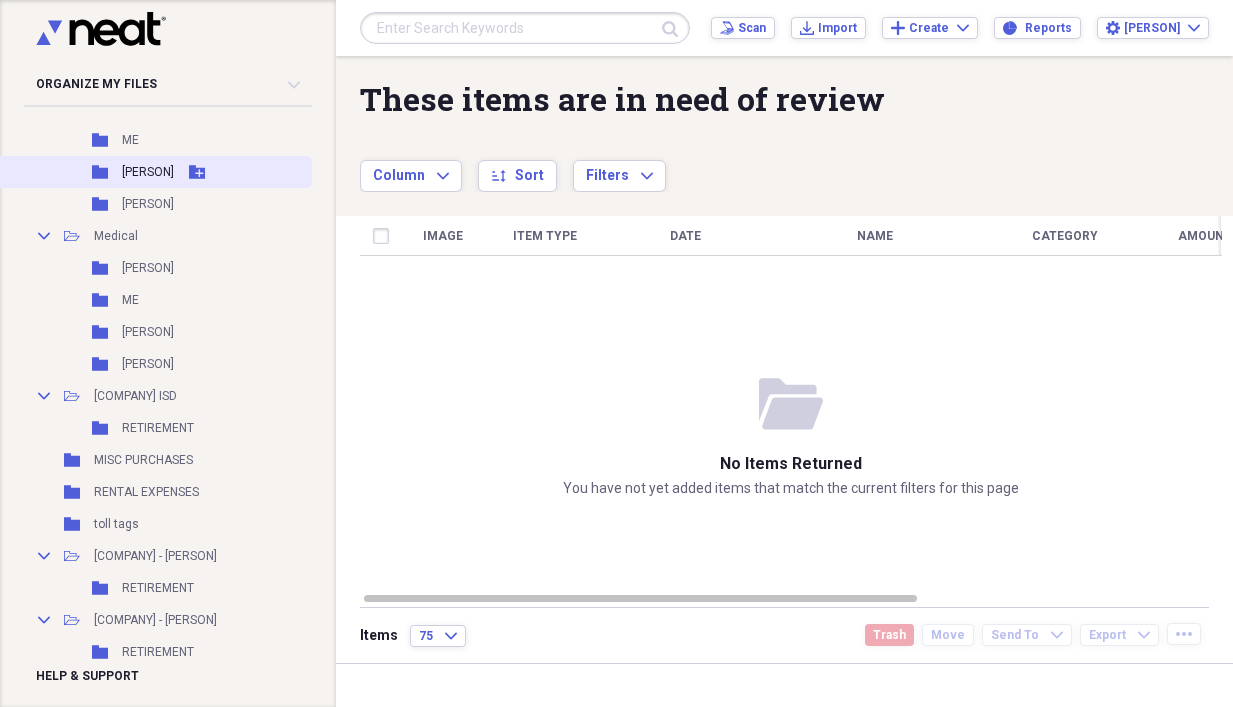 scroll, scrollTop: 300, scrollLeft: 0, axis: vertical 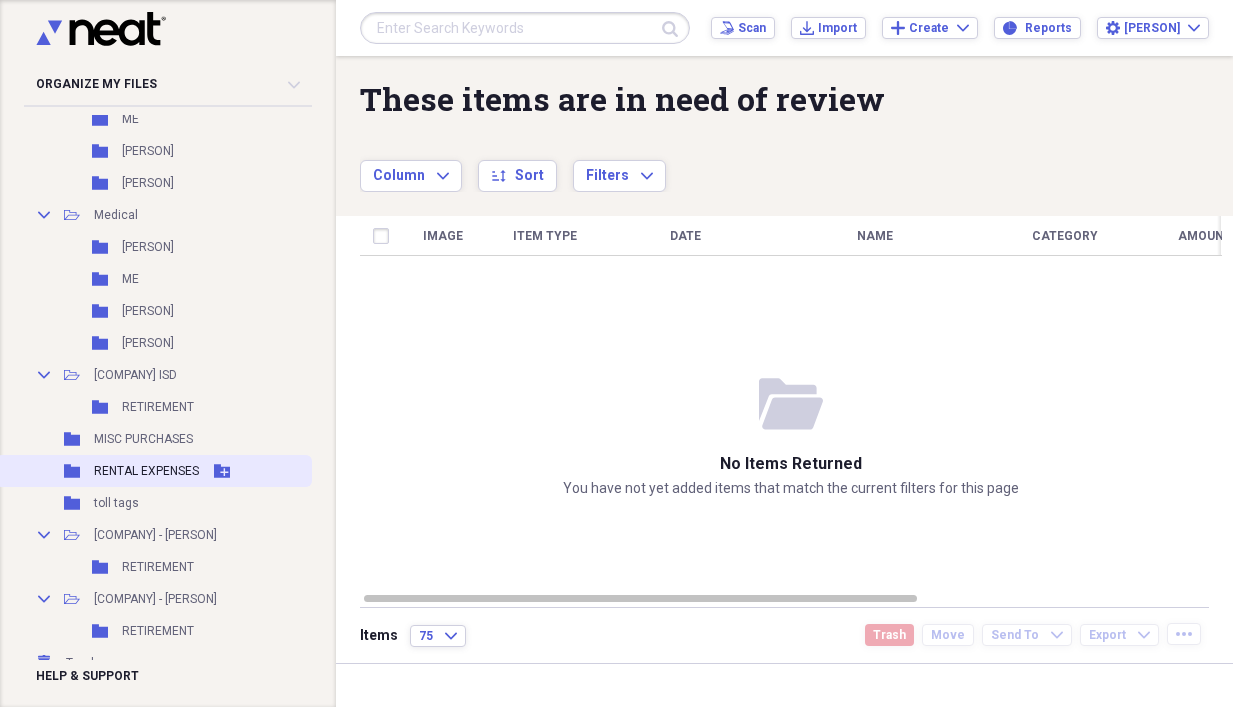 click on "RENTAL EXPENSES" at bounding box center [146, 471] 